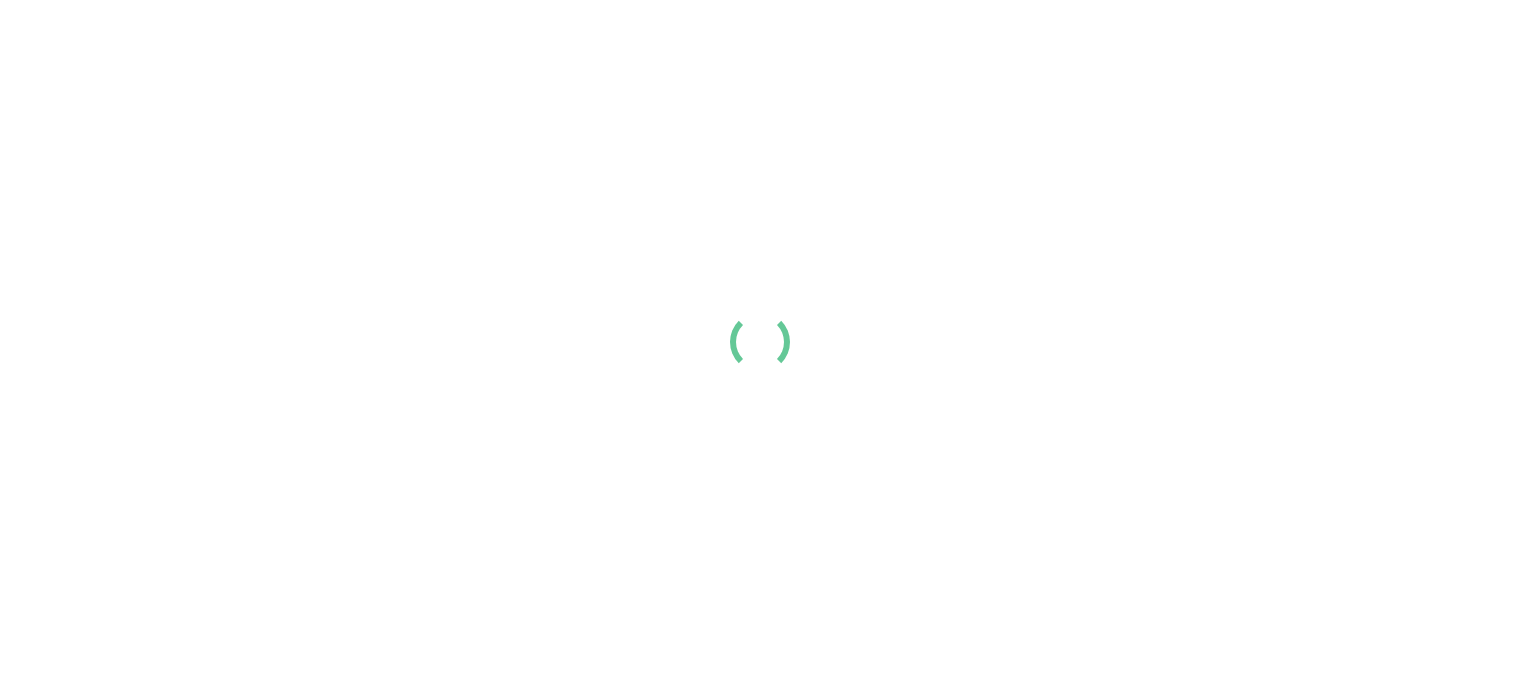scroll, scrollTop: 0, scrollLeft: 0, axis: both 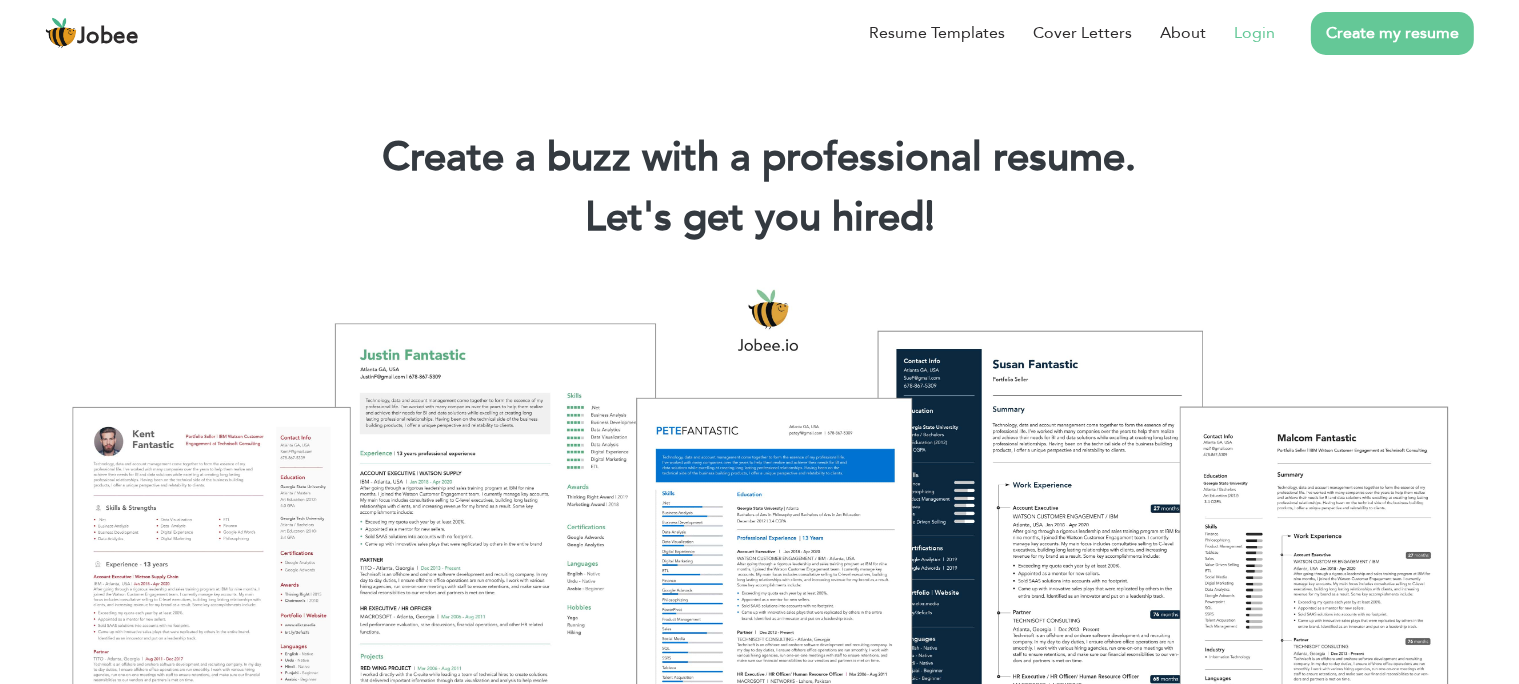 click on "Login" at bounding box center [1254, 33] 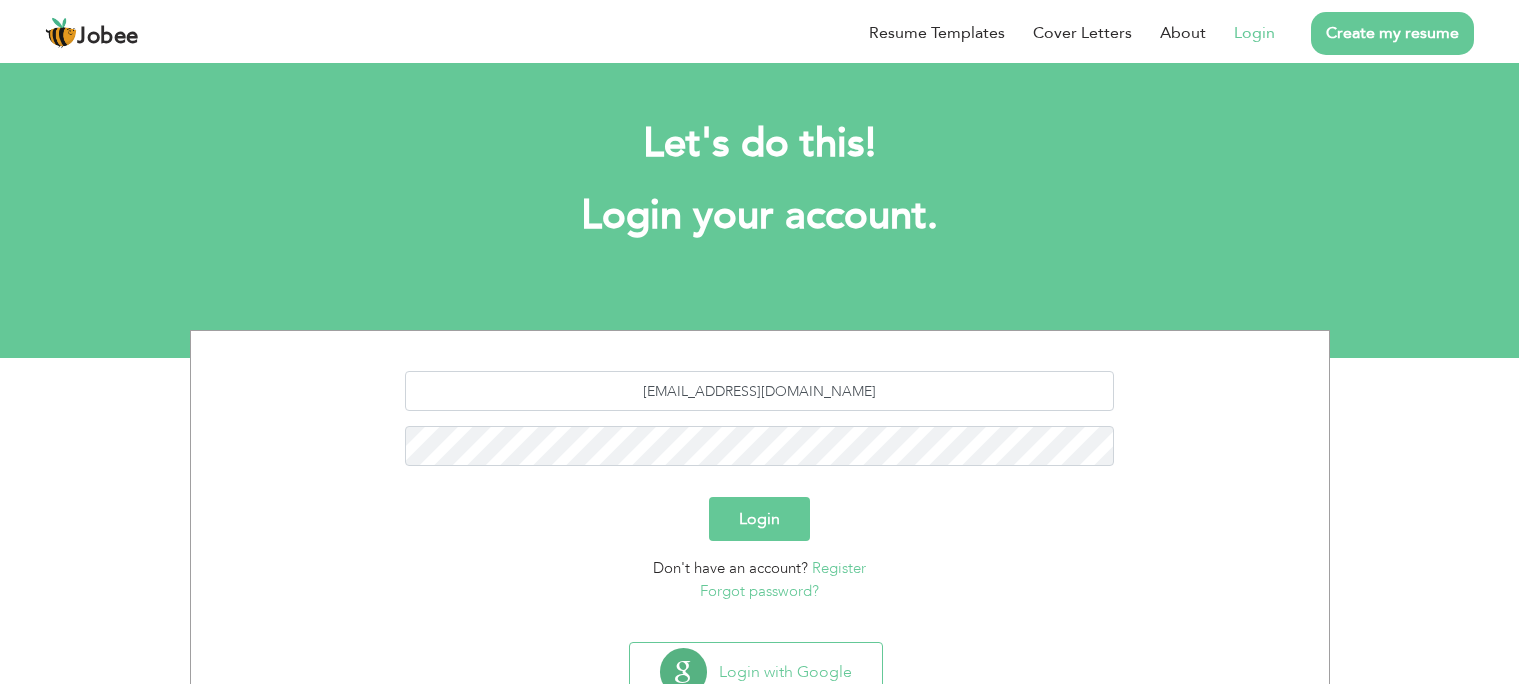 scroll, scrollTop: 0, scrollLeft: 0, axis: both 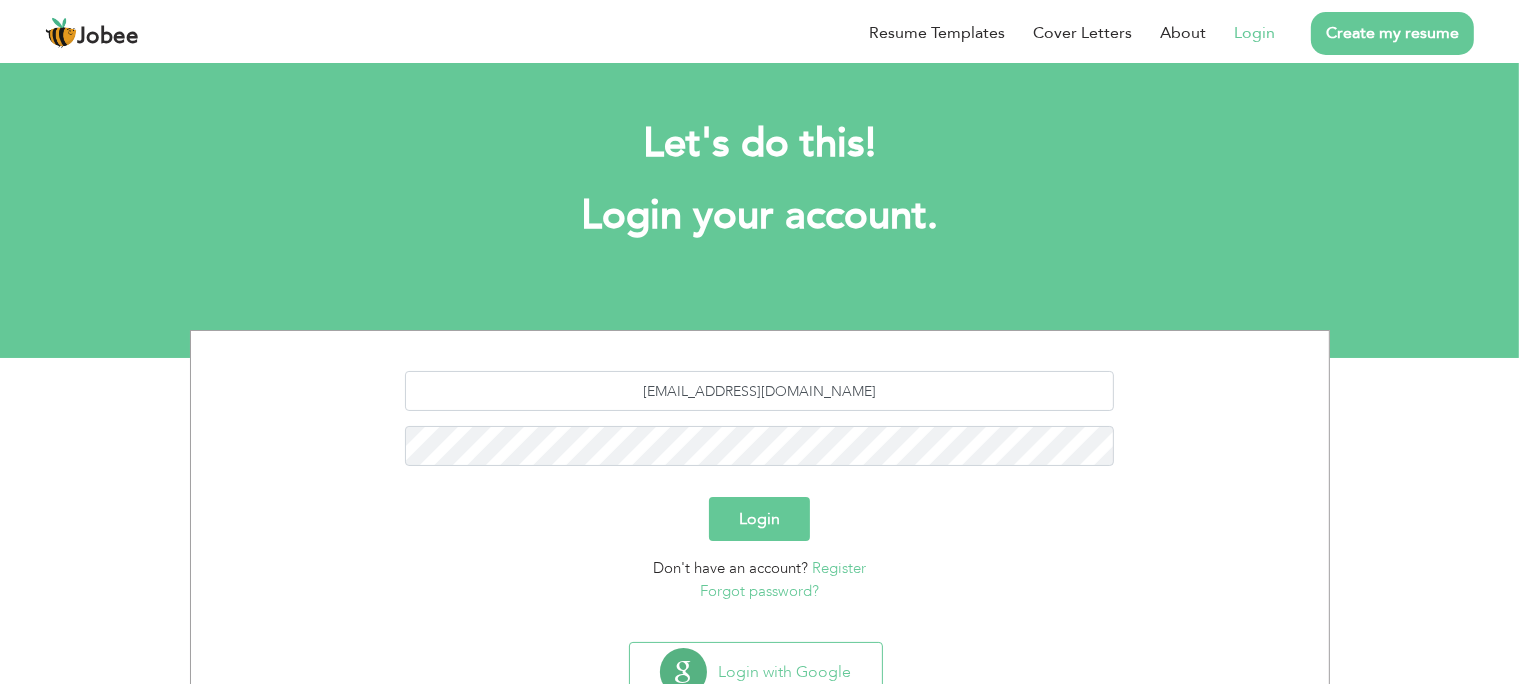 click on "Login" at bounding box center (759, 519) 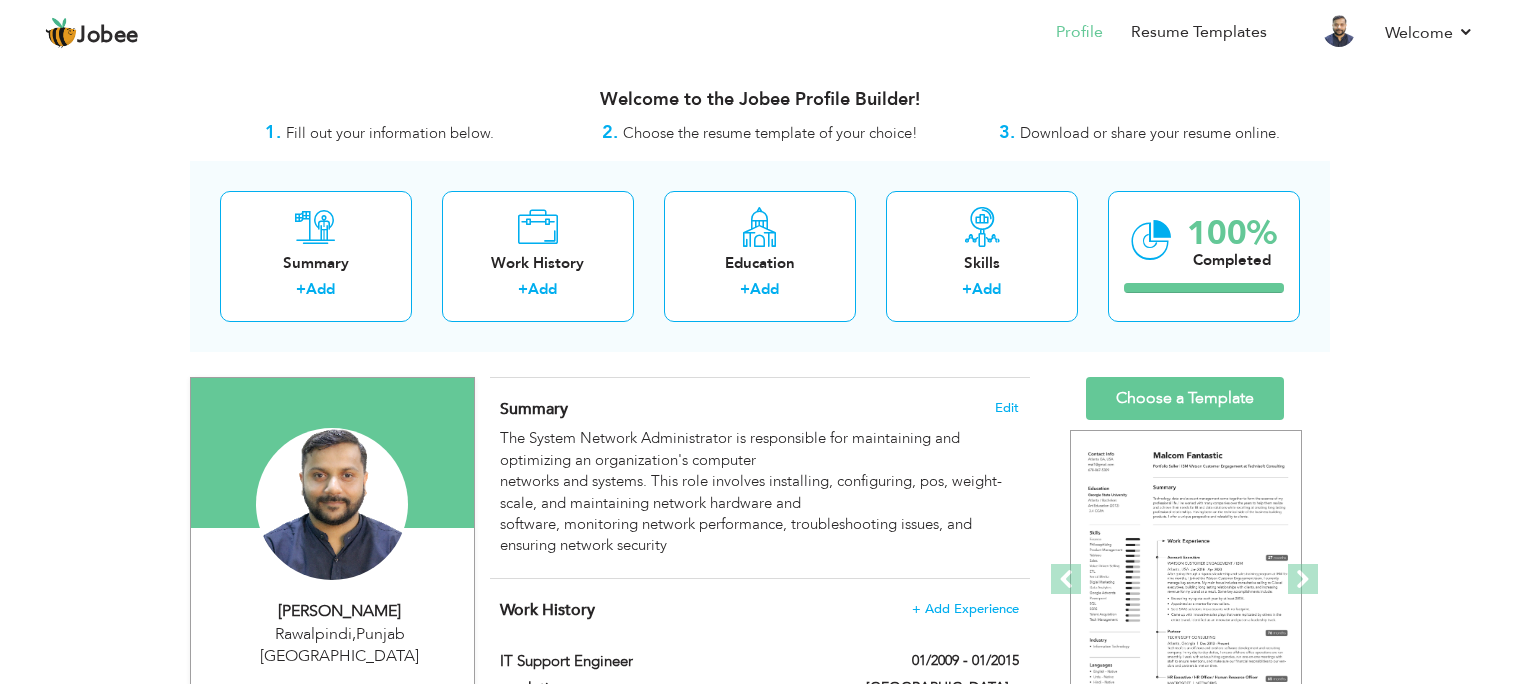 scroll, scrollTop: 0, scrollLeft: 0, axis: both 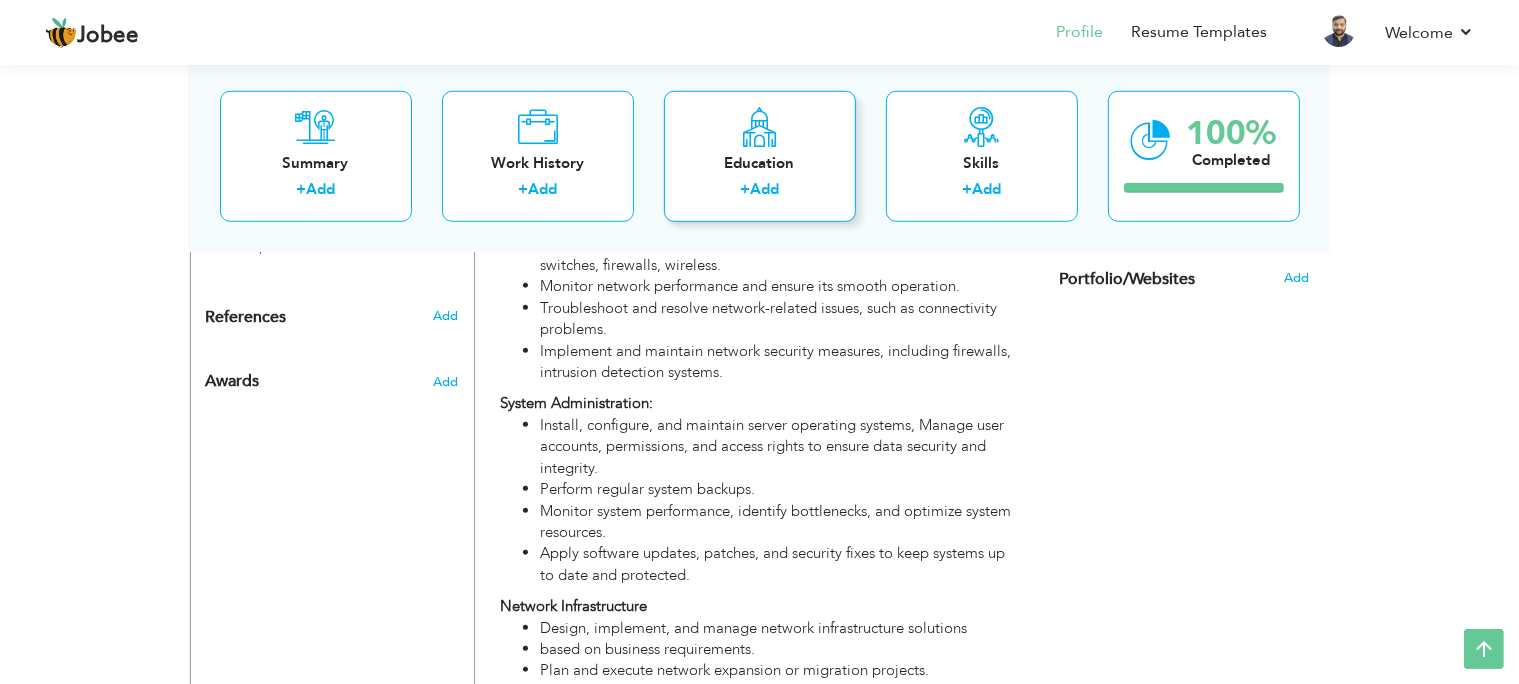 click on "Education
+  Add" at bounding box center (760, 155) 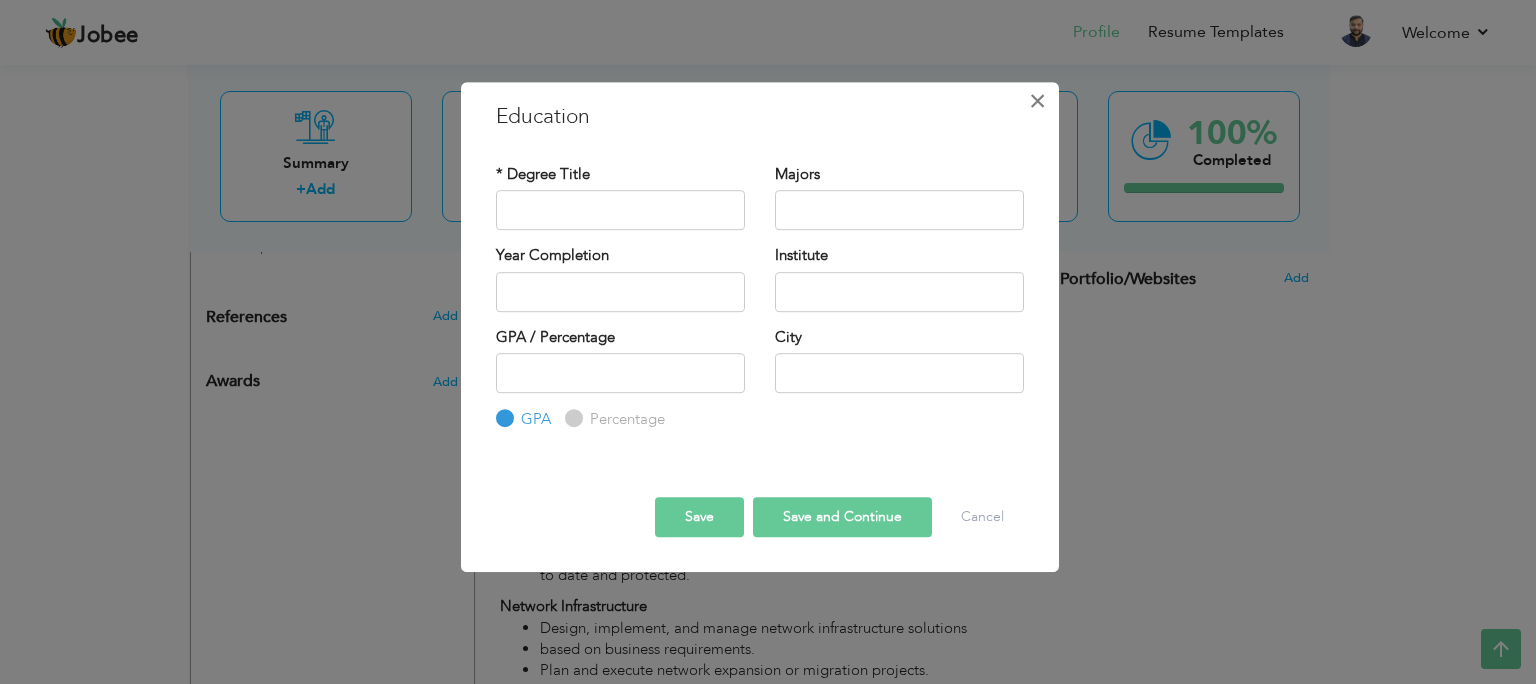click on "×" at bounding box center (1037, 101) 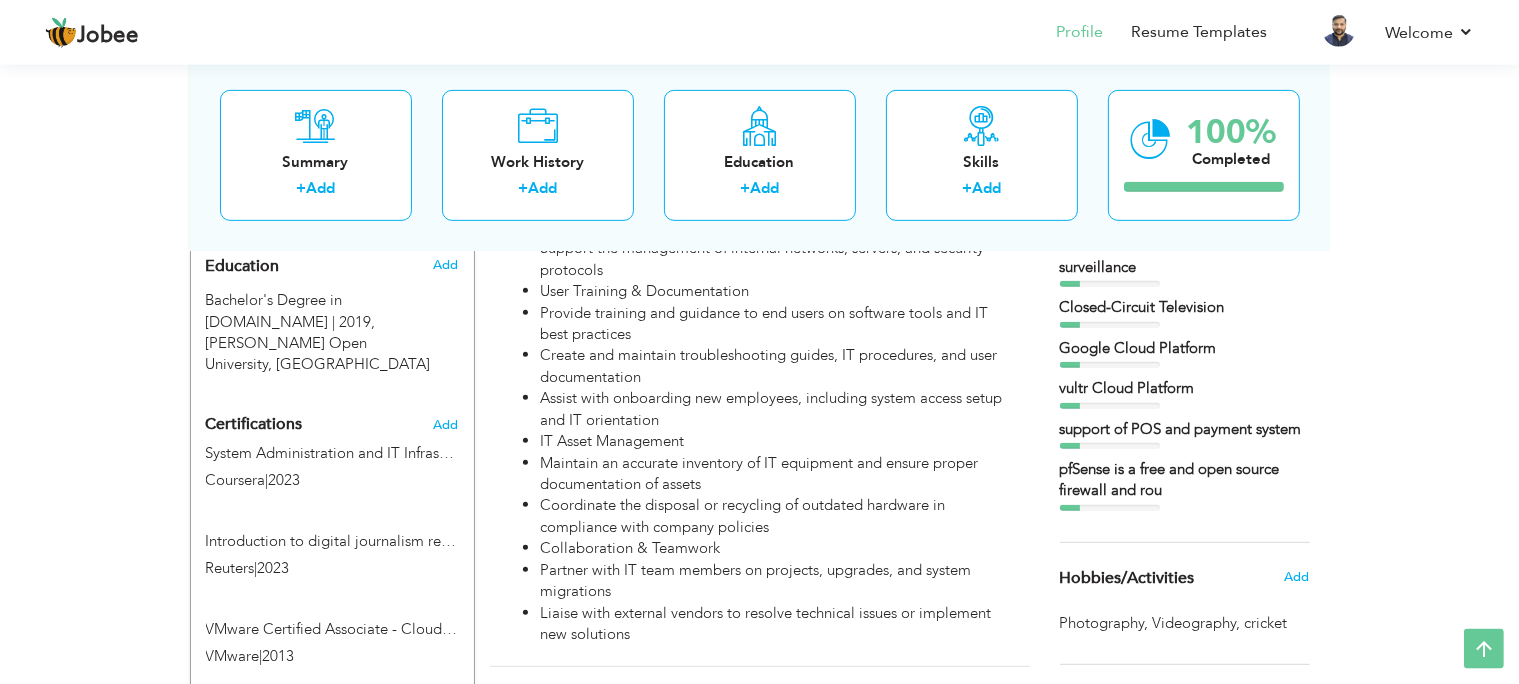 scroll, scrollTop: 832, scrollLeft: 0, axis: vertical 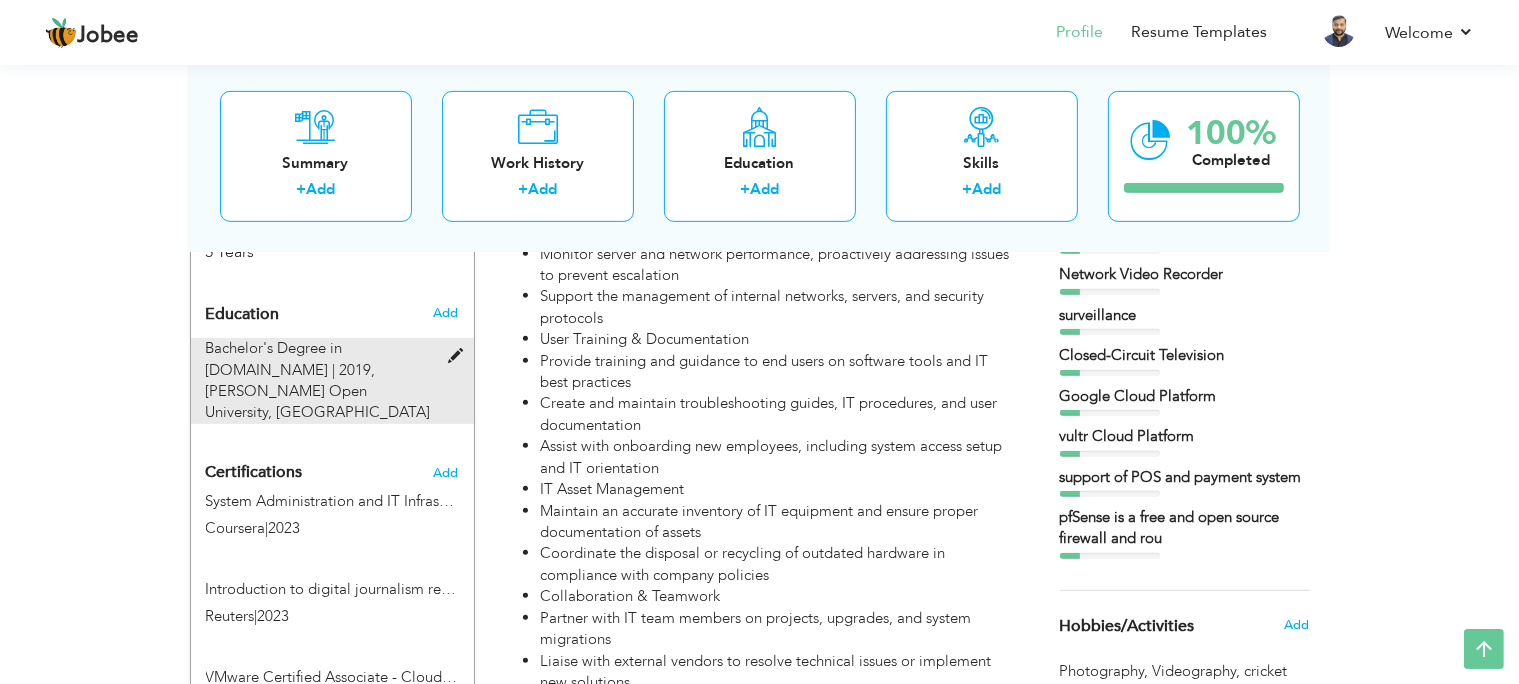 click at bounding box center [460, 356] 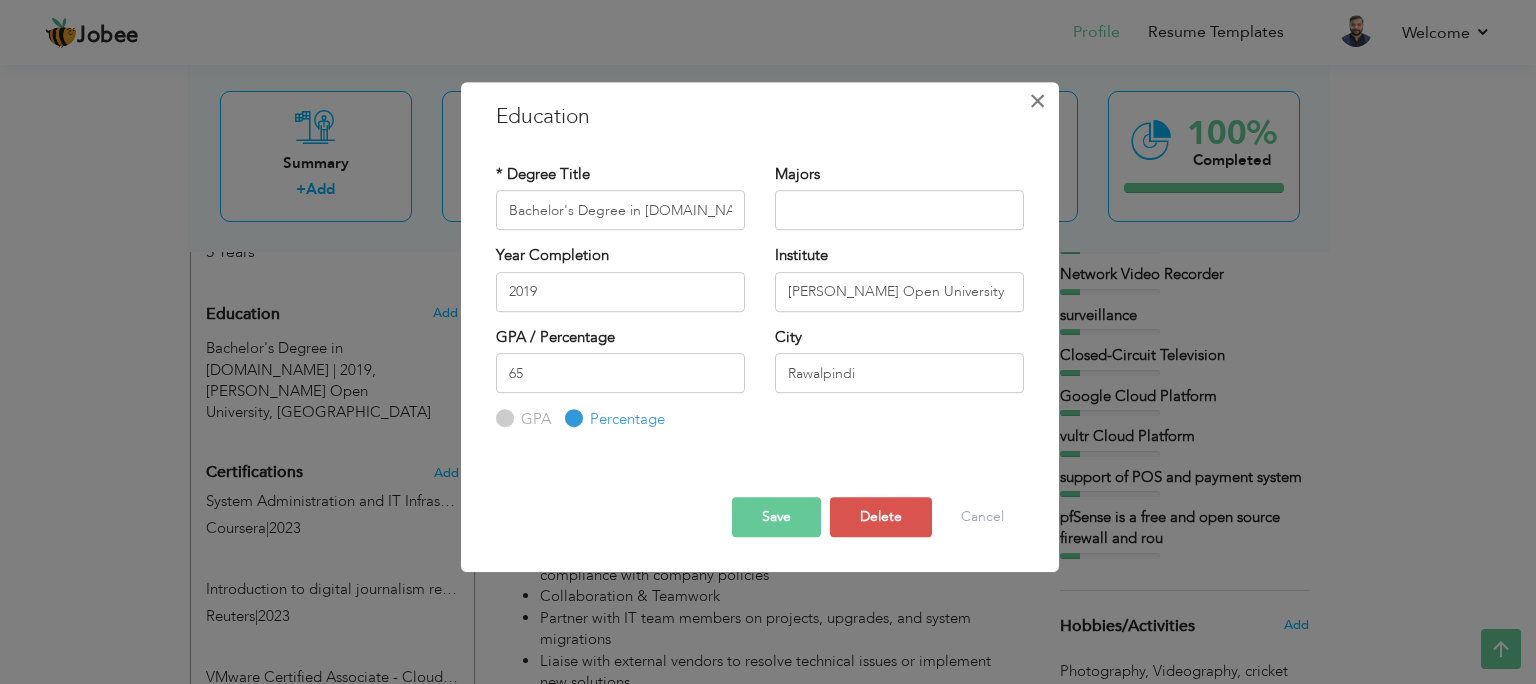 click on "×" at bounding box center (1037, 101) 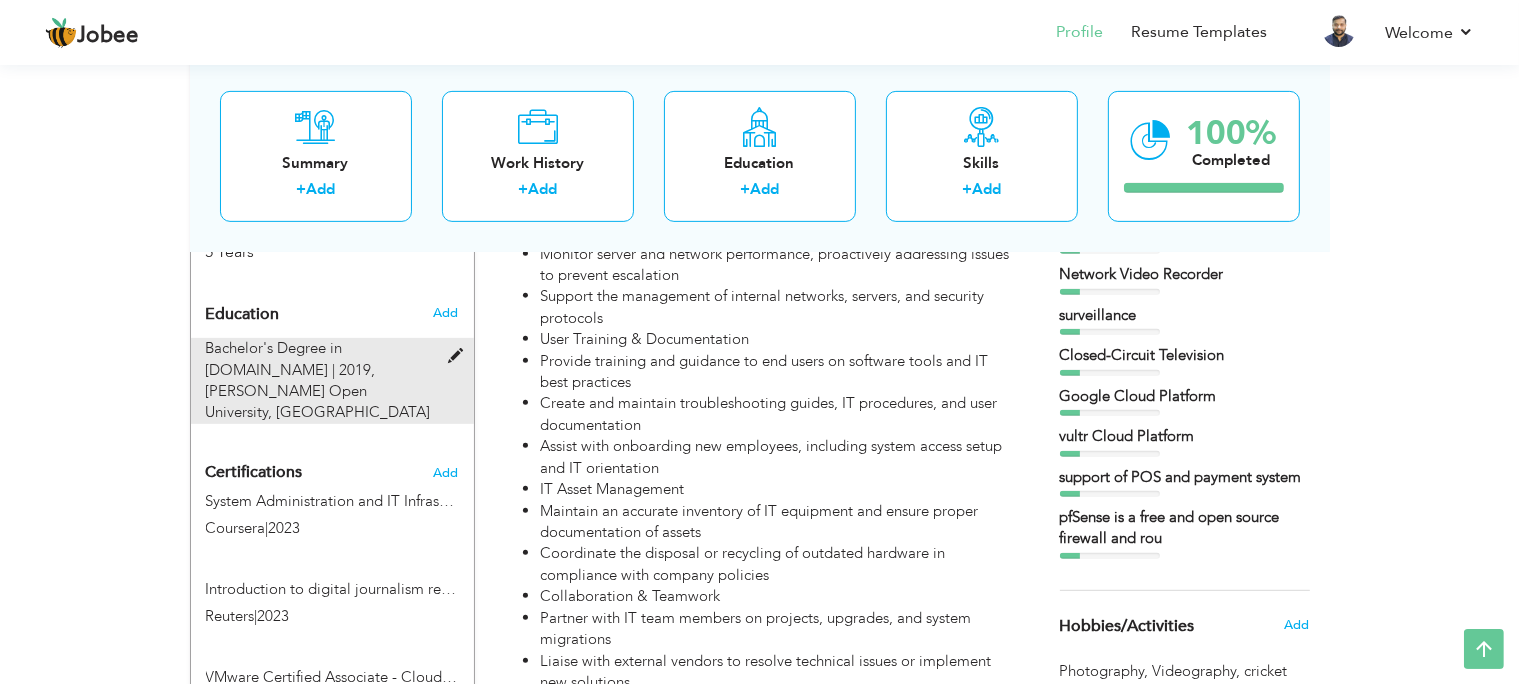 click at bounding box center [460, 356] 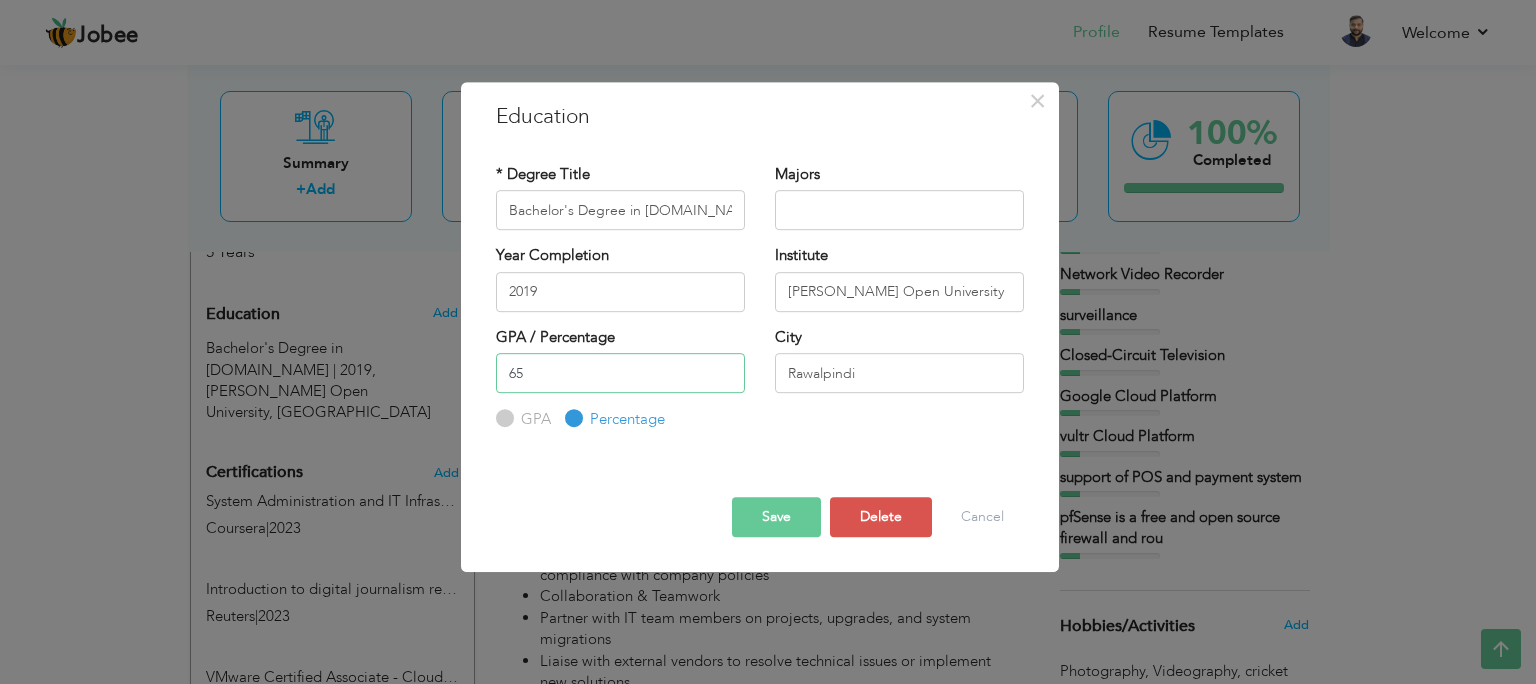 drag, startPoint x: 642, startPoint y: 374, endPoint x: 328, endPoint y: 374, distance: 314 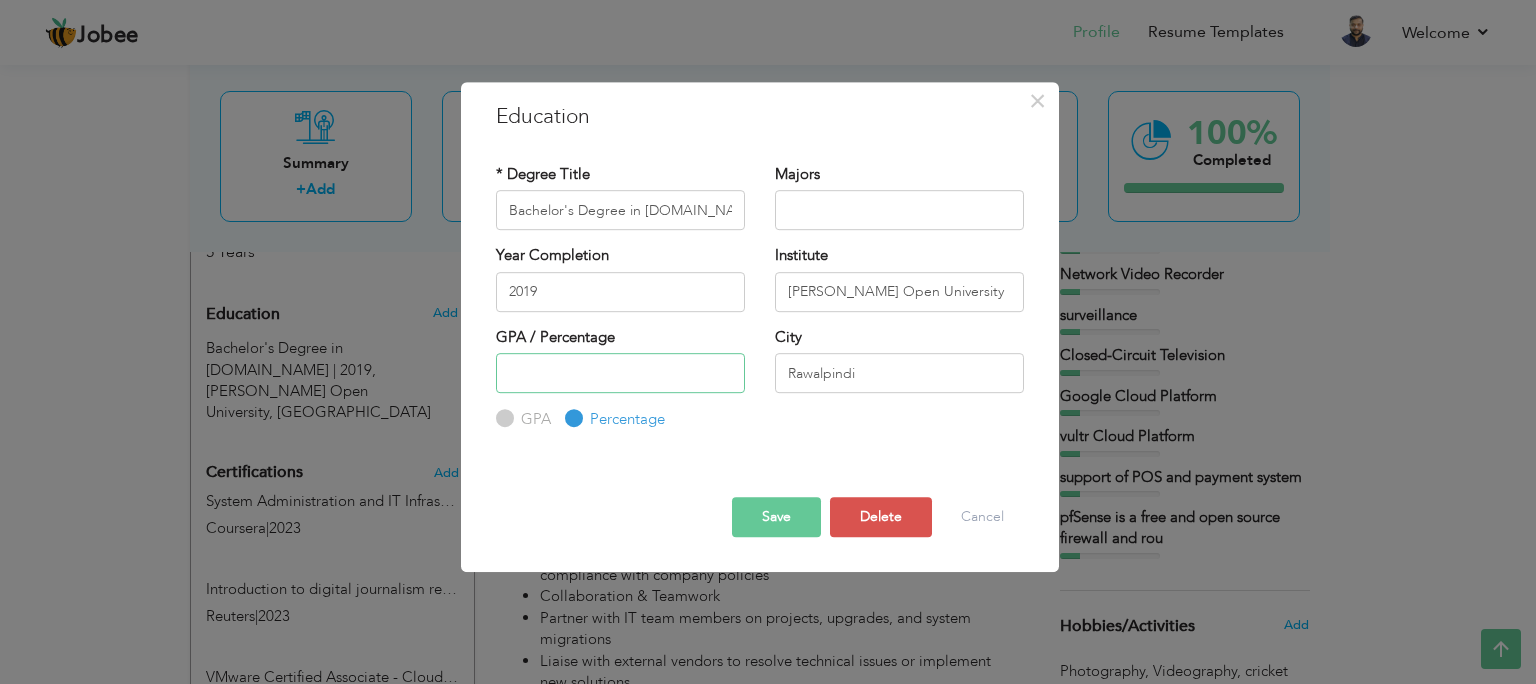 type 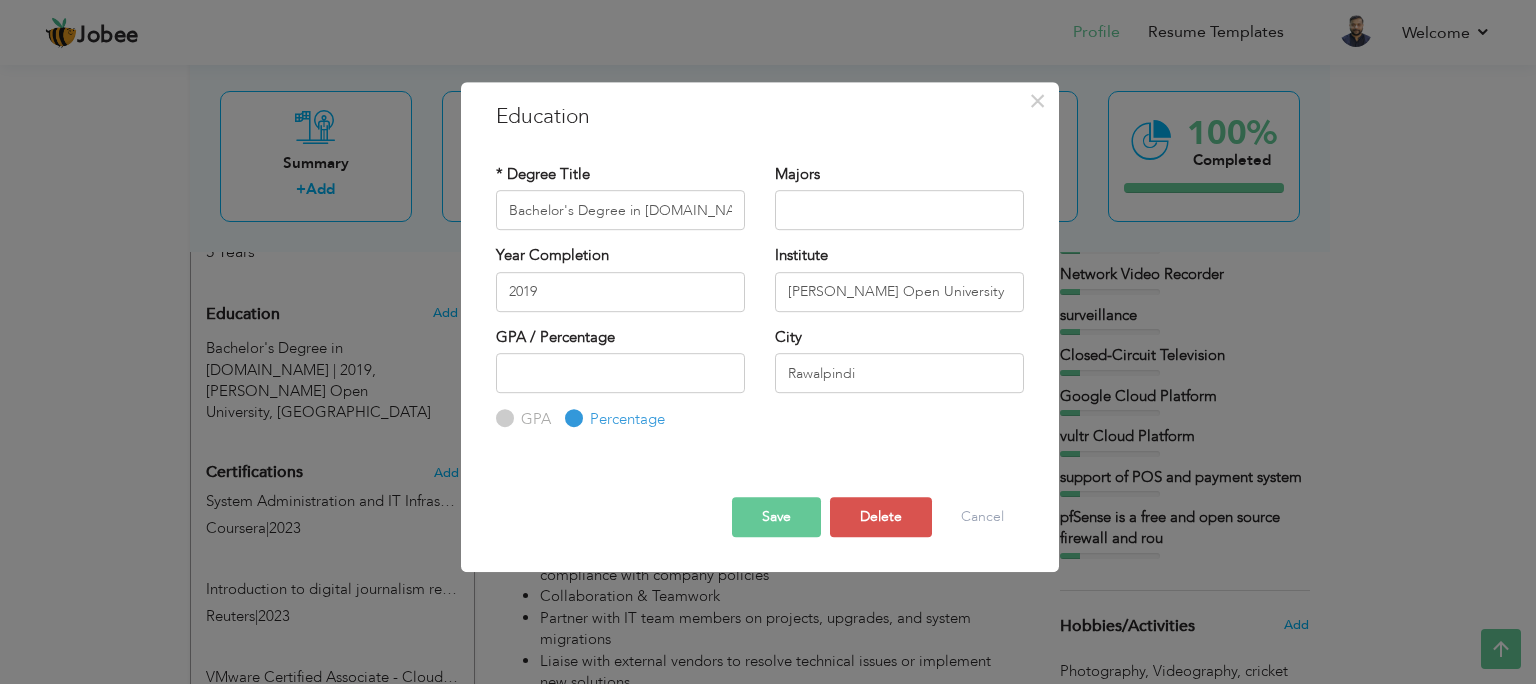 click on "Save" at bounding box center [776, 517] 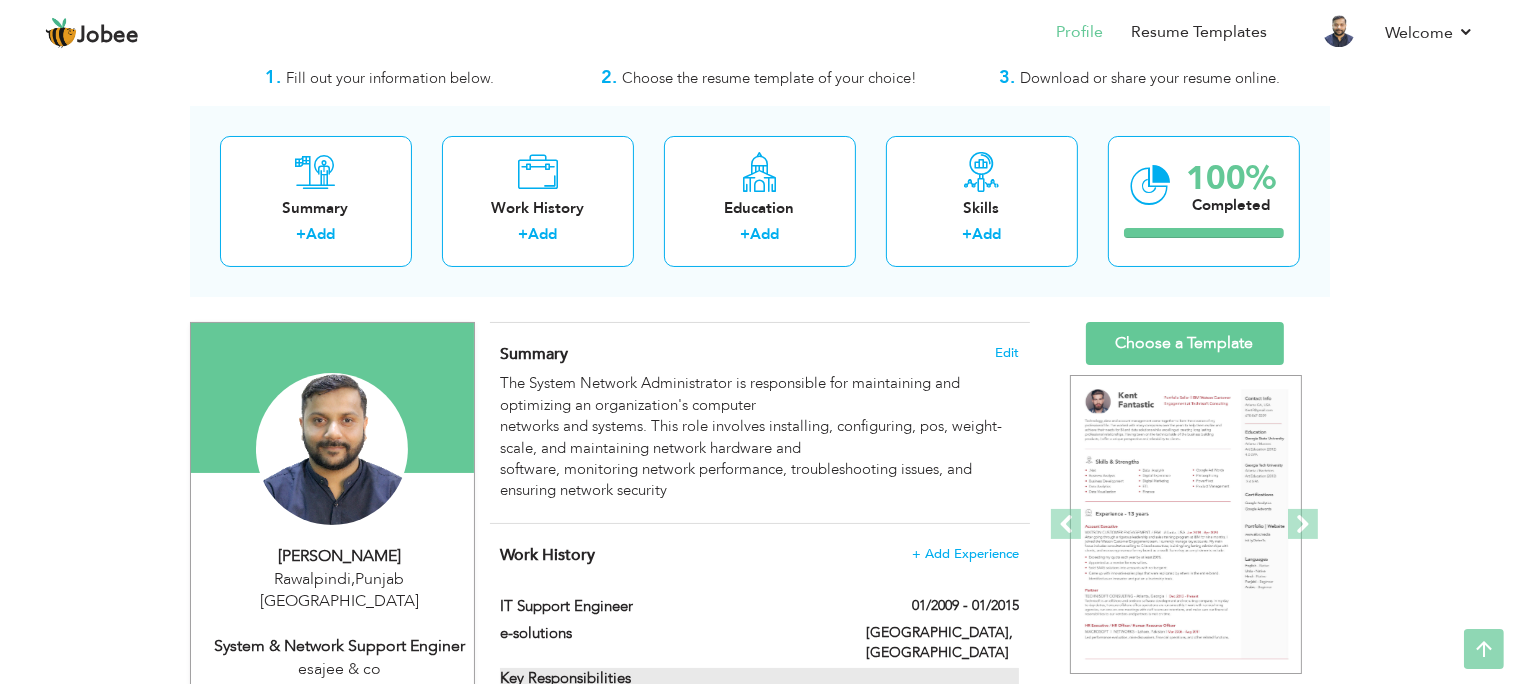 scroll, scrollTop: 0, scrollLeft: 0, axis: both 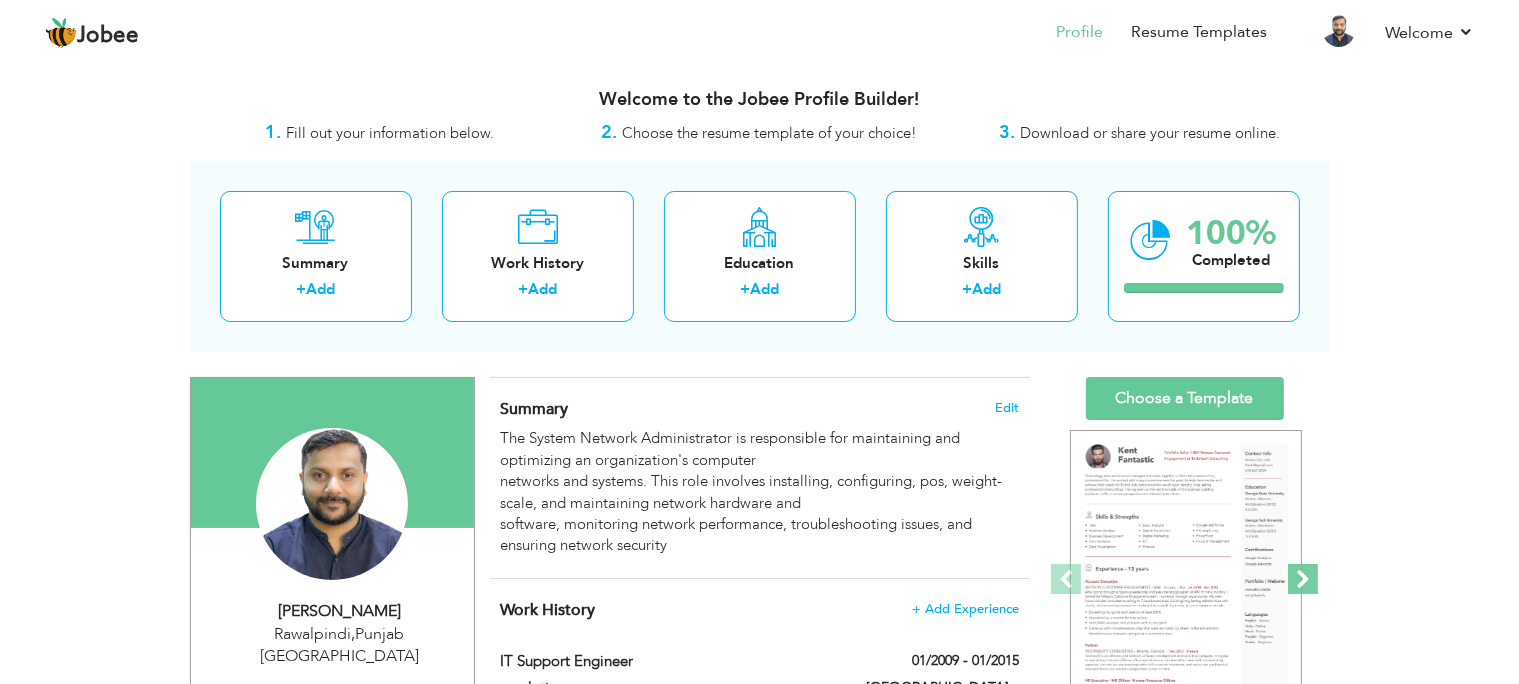 click at bounding box center (1303, 579) 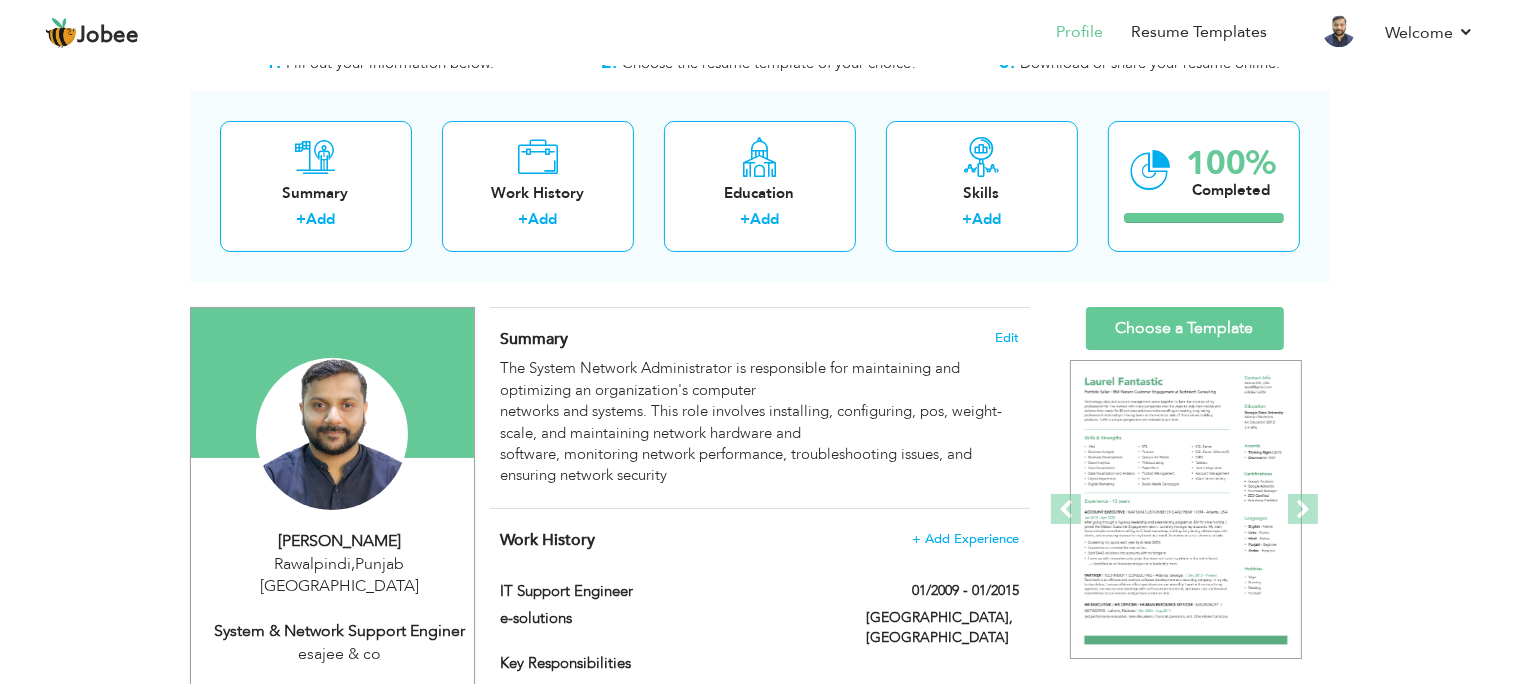 scroll, scrollTop: 105, scrollLeft: 0, axis: vertical 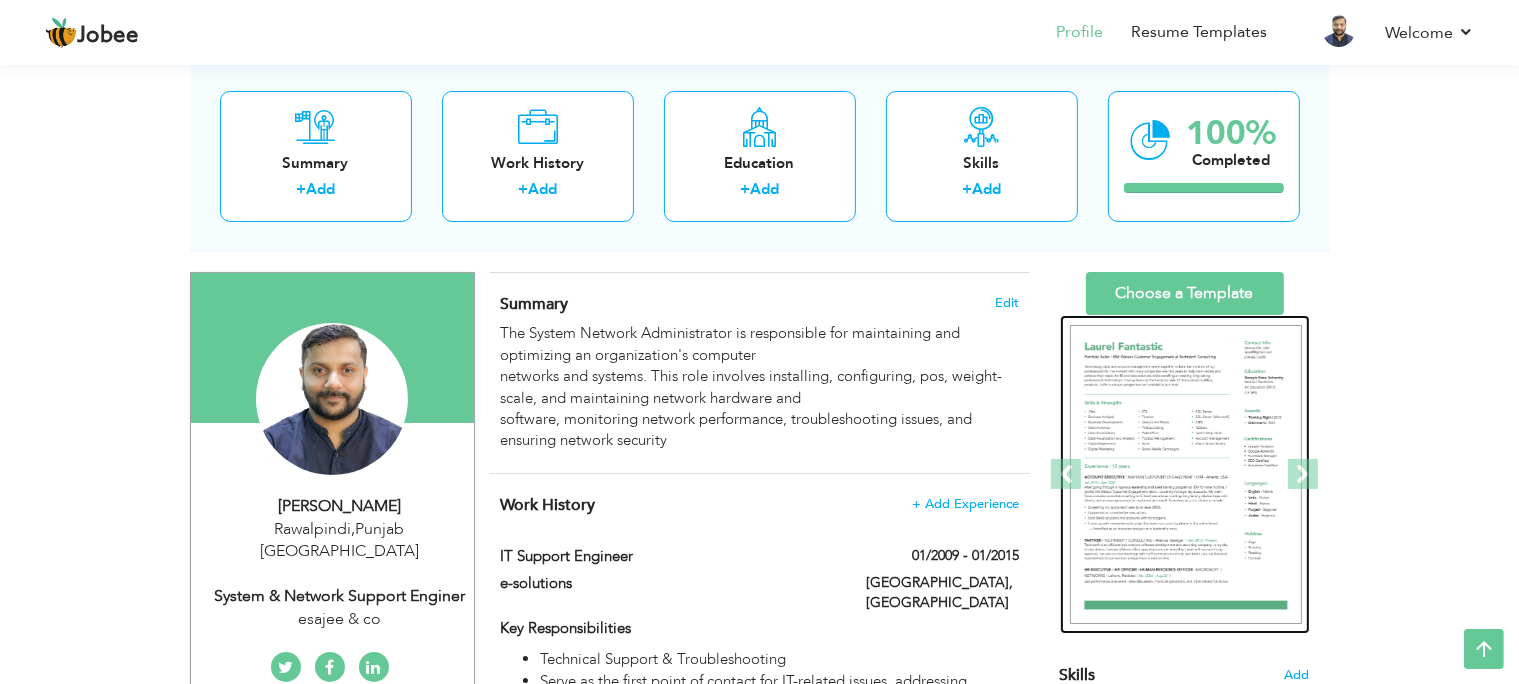 click at bounding box center (1186, 475) 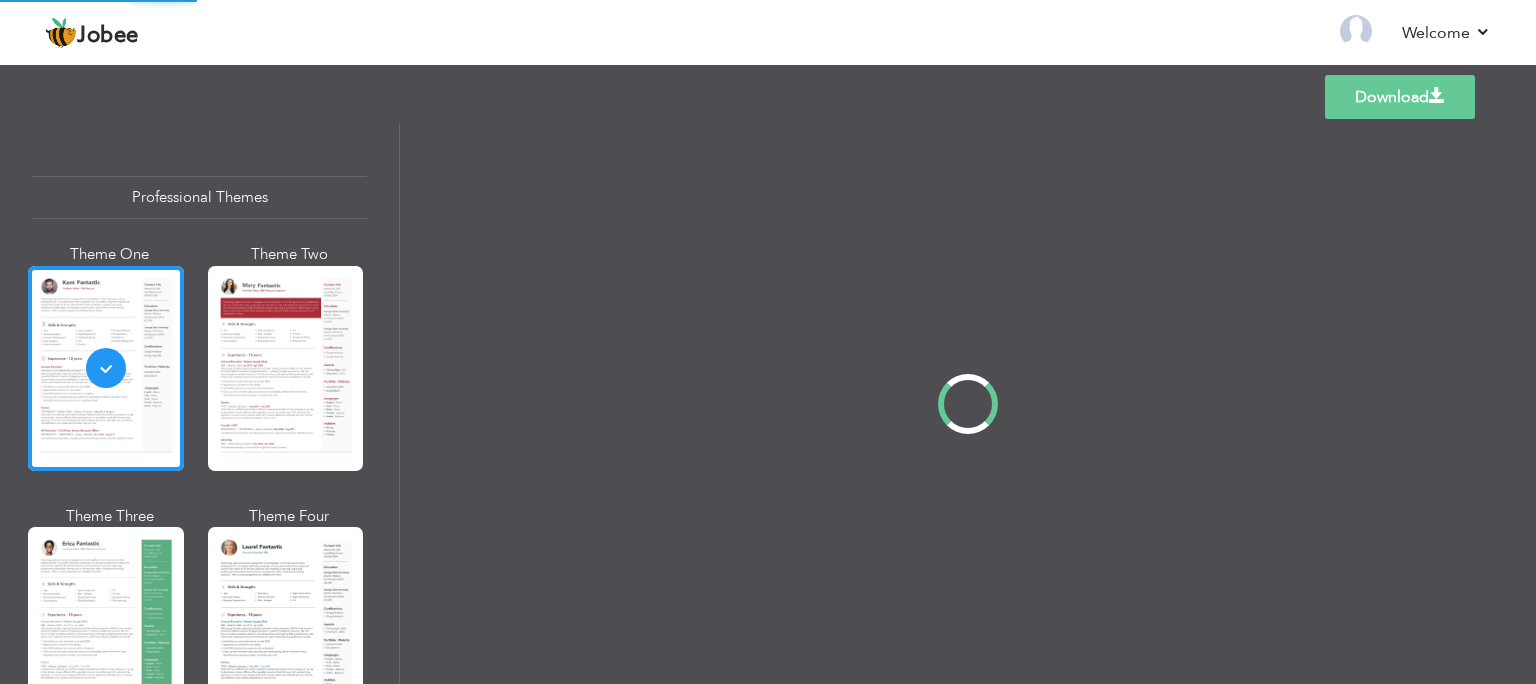 scroll, scrollTop: 0, scrollLeft: 0, axis: both 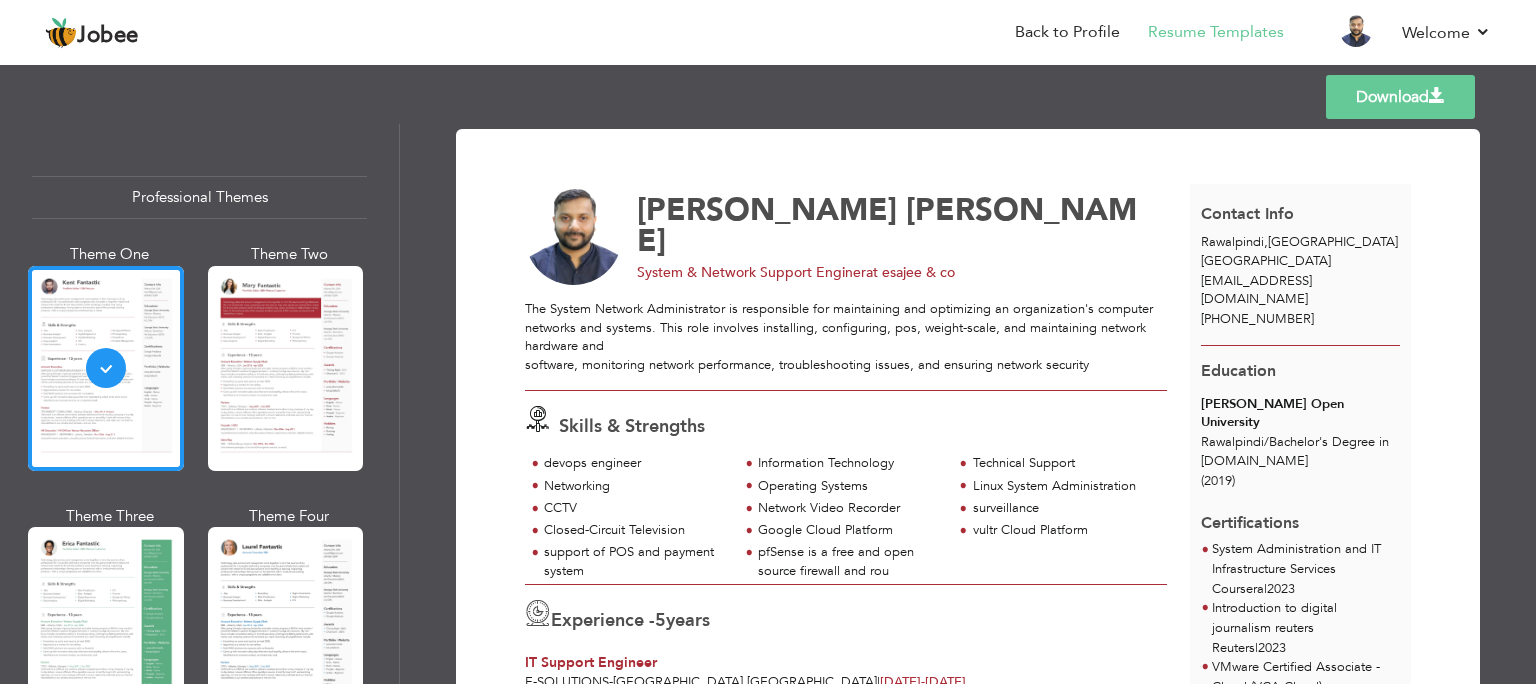 click on "Download" at bounding box center [1400, 97] 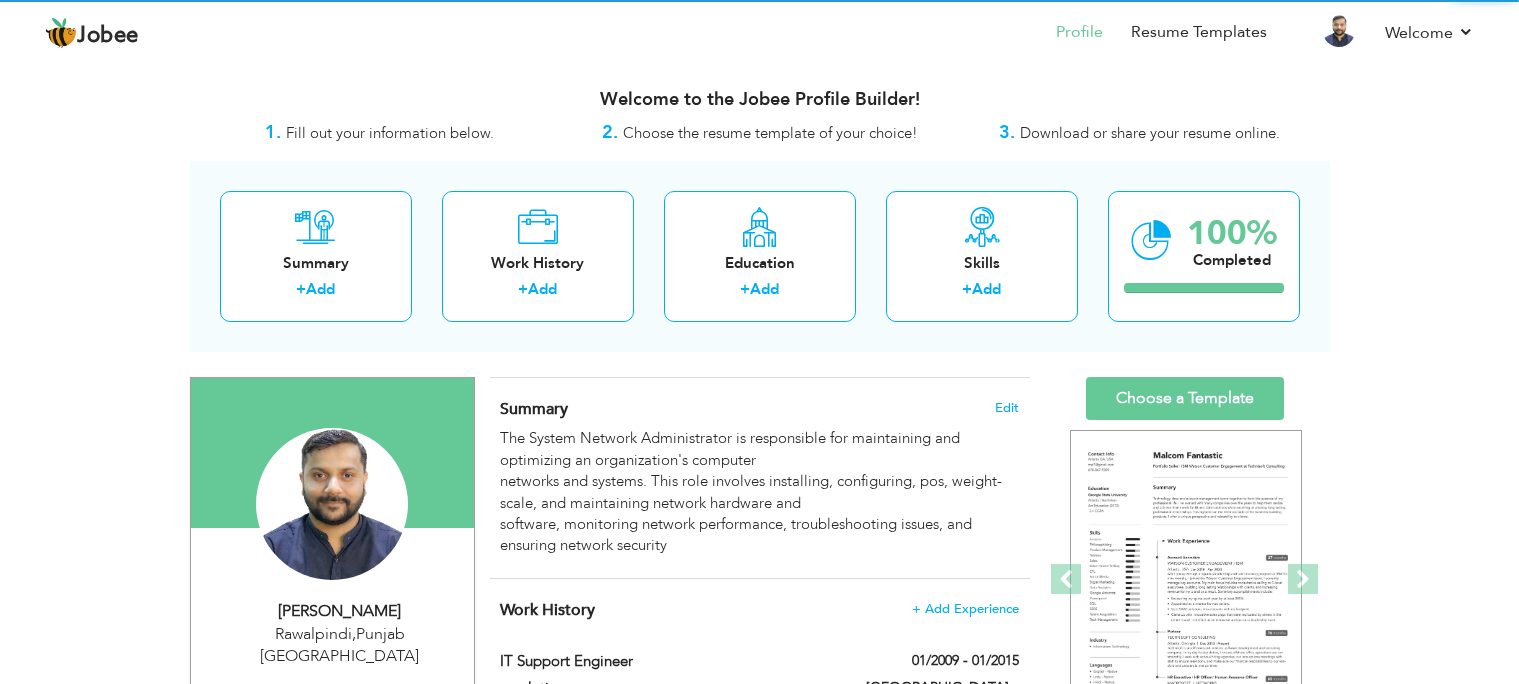 scroll, scrollTop: 0, scrollLeft: 0, axis: both 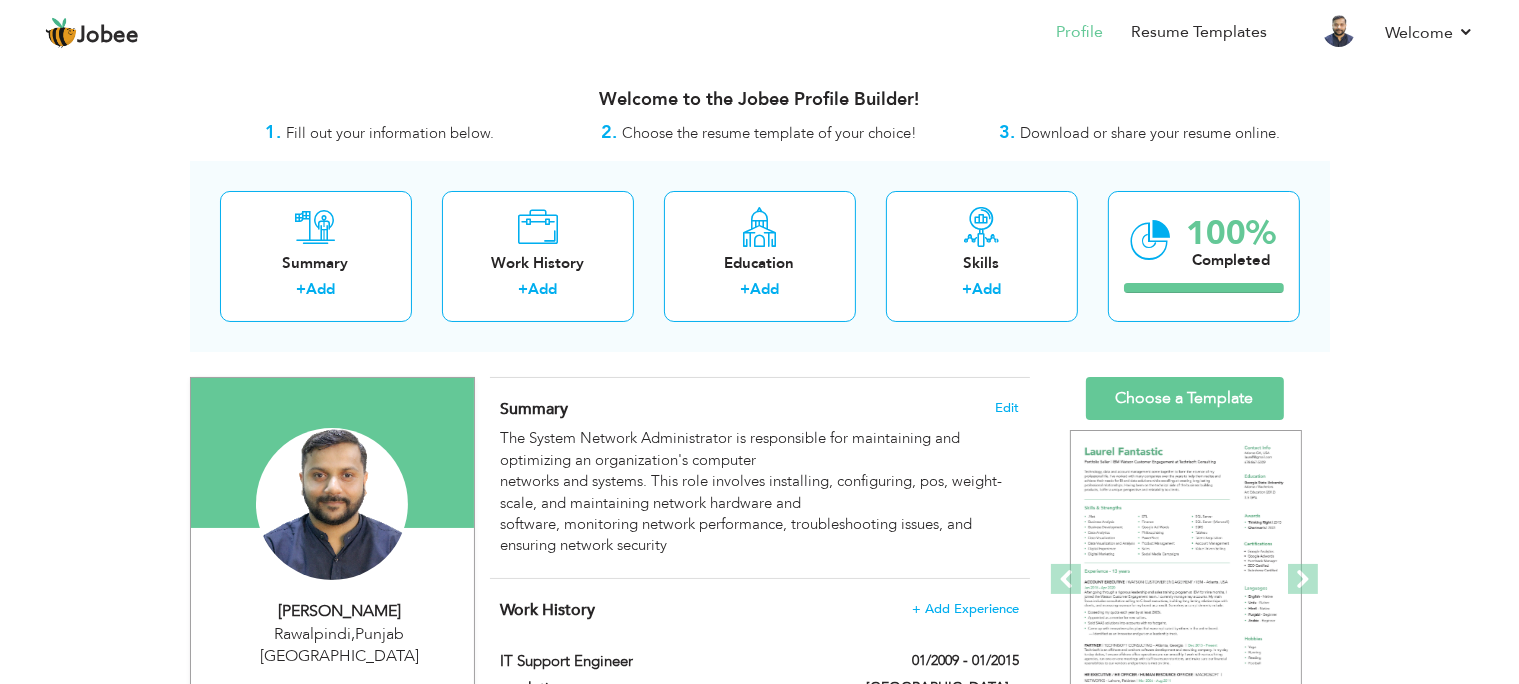 click on "View Resume
Export PDF
Profile
Summary
Public Link
Experience
Education
Awards
Work Histroy
Projects
Certifications
Skills
Preferred Job City" at bounding box center (759, 1264) 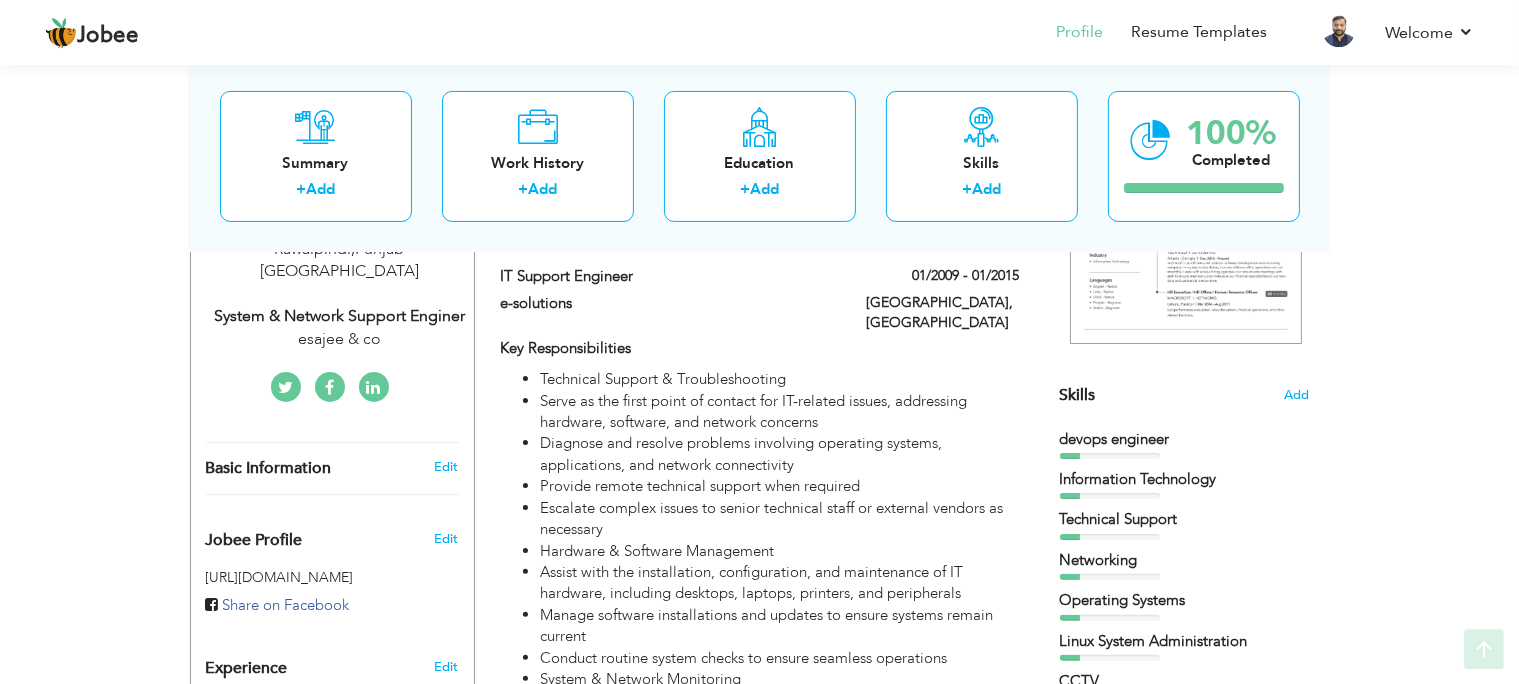 scroll, scrollTop: 422, scrollLeft: 0, axis: vertical 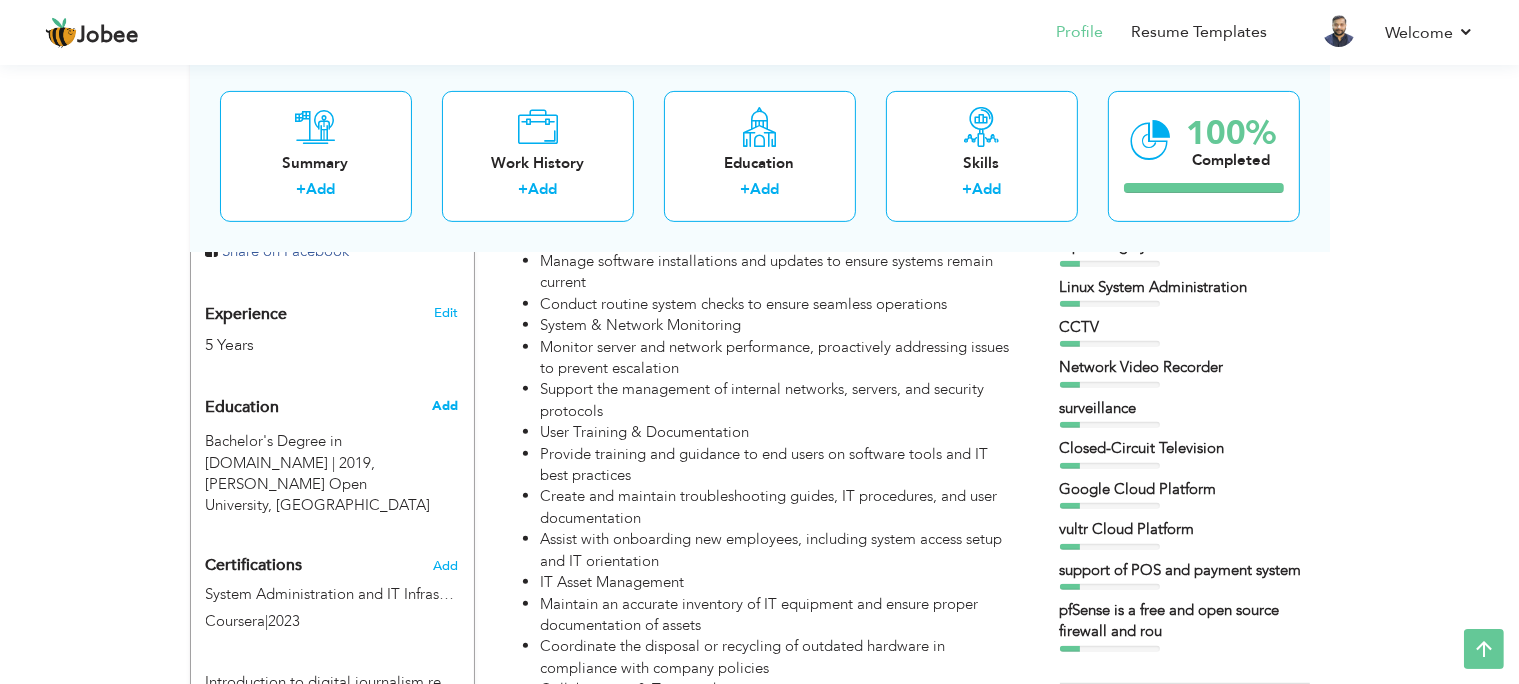 click on "Add" at bounding box center (445, 406) 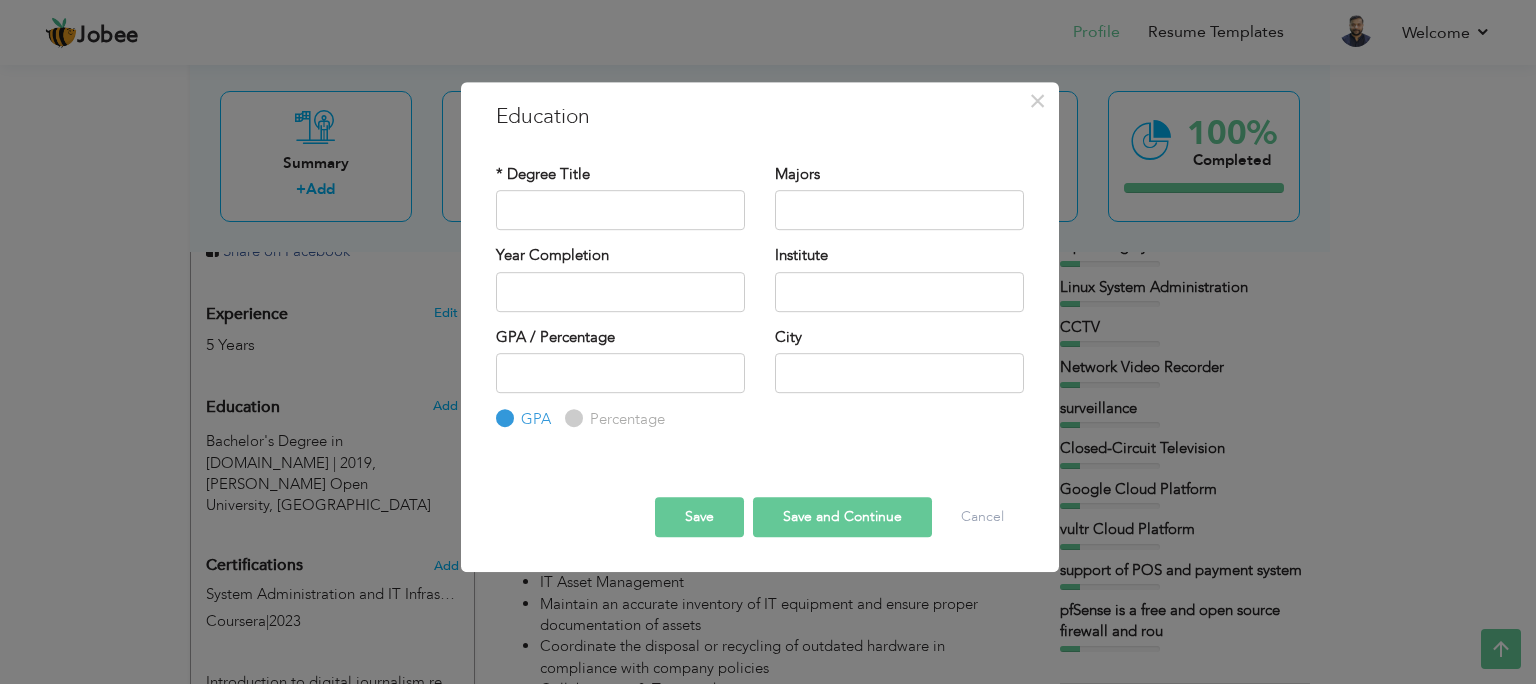 click on "Save and Continue" at bounding box center (842, 517) 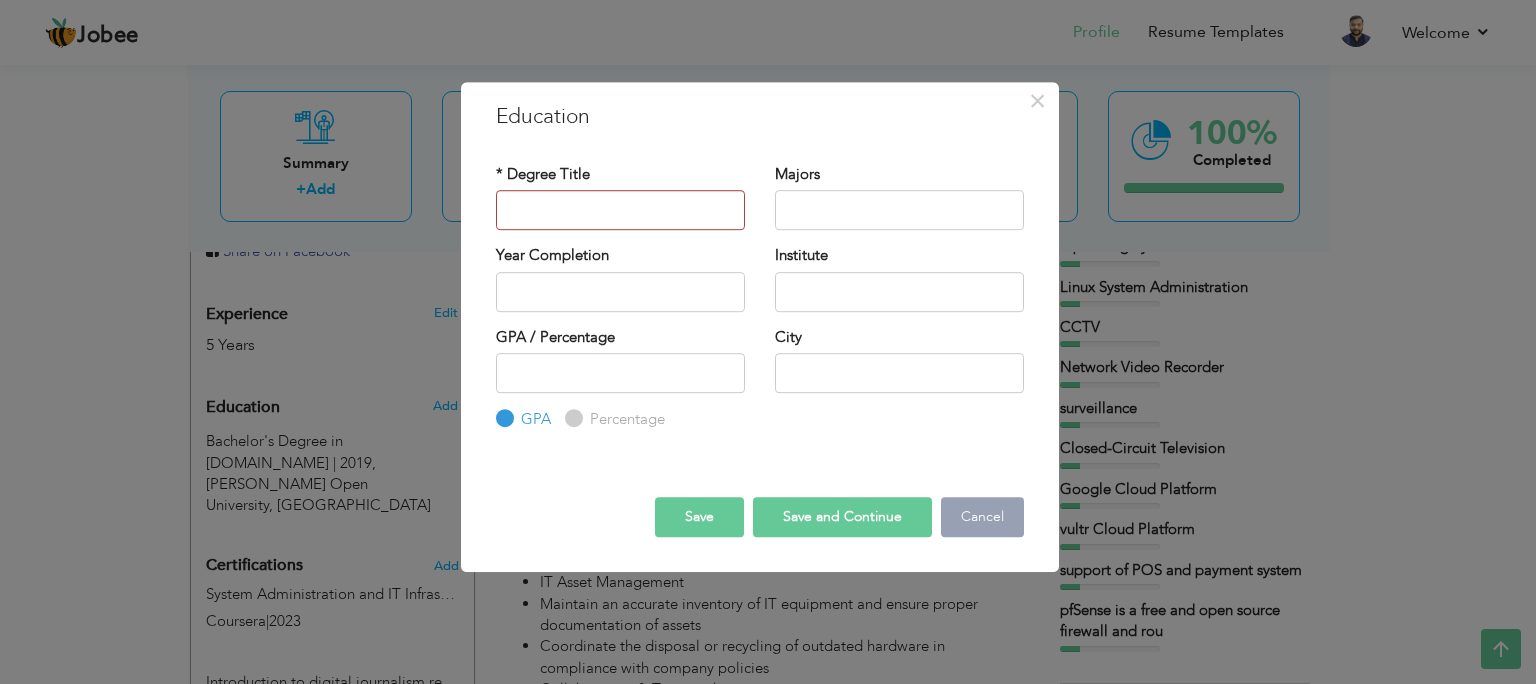 click on "Cancel" at bounding box center (982, 517) 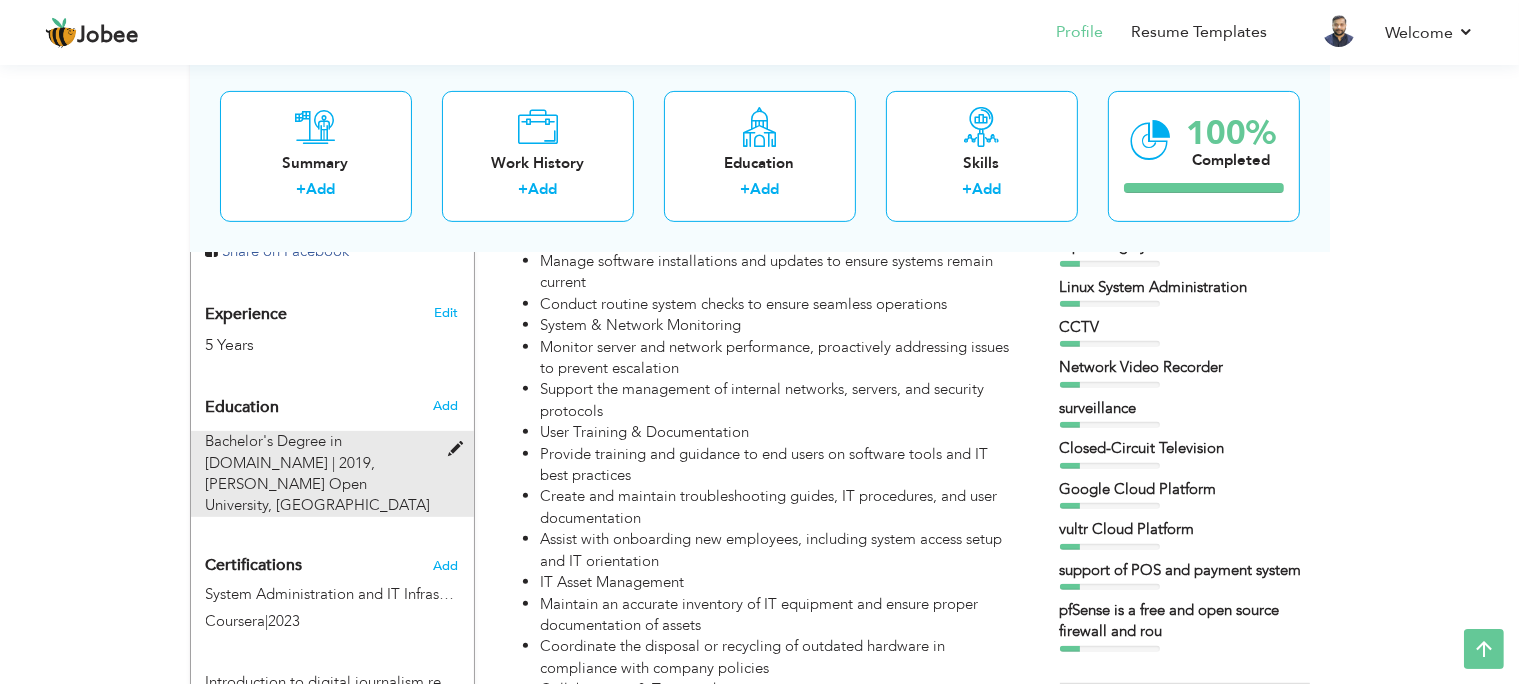 click at bounding box center (460, 449) 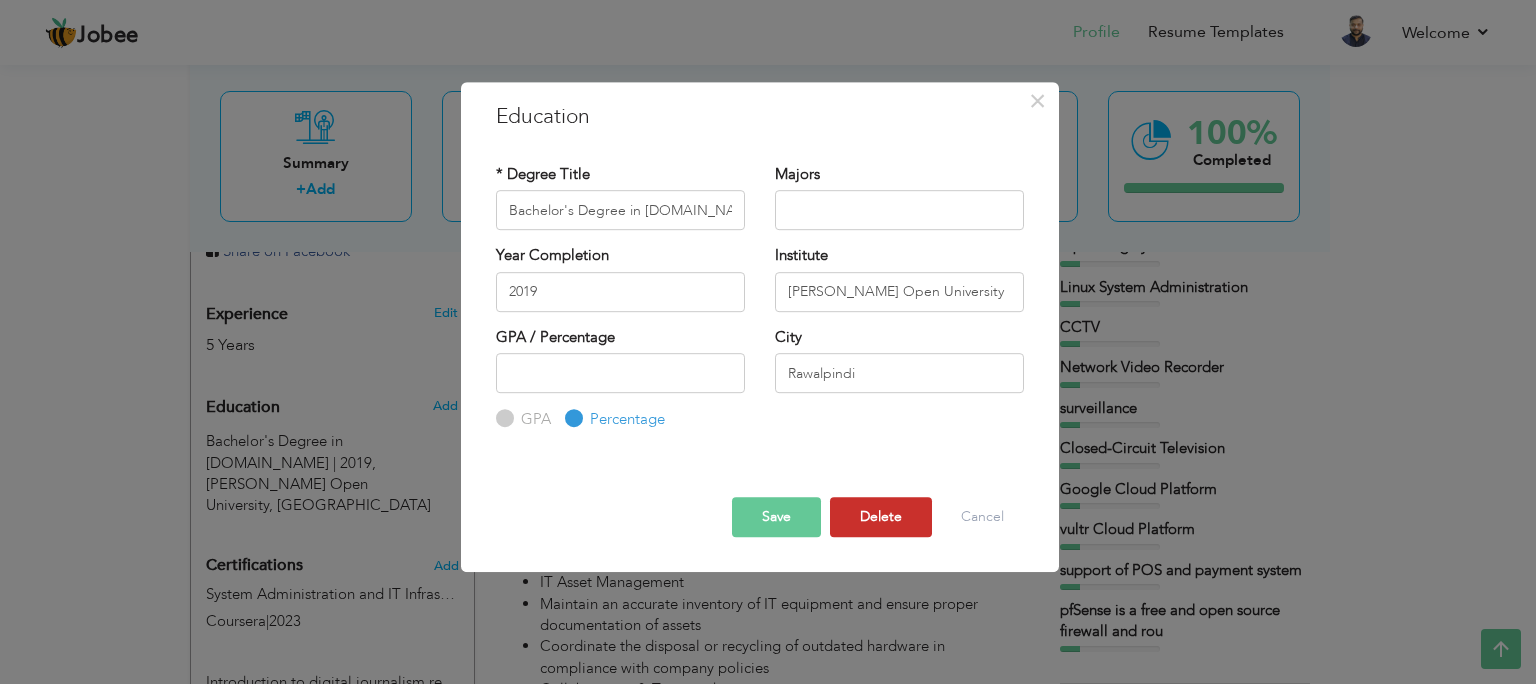 click on "Delete" at bounding box center (881, 517) 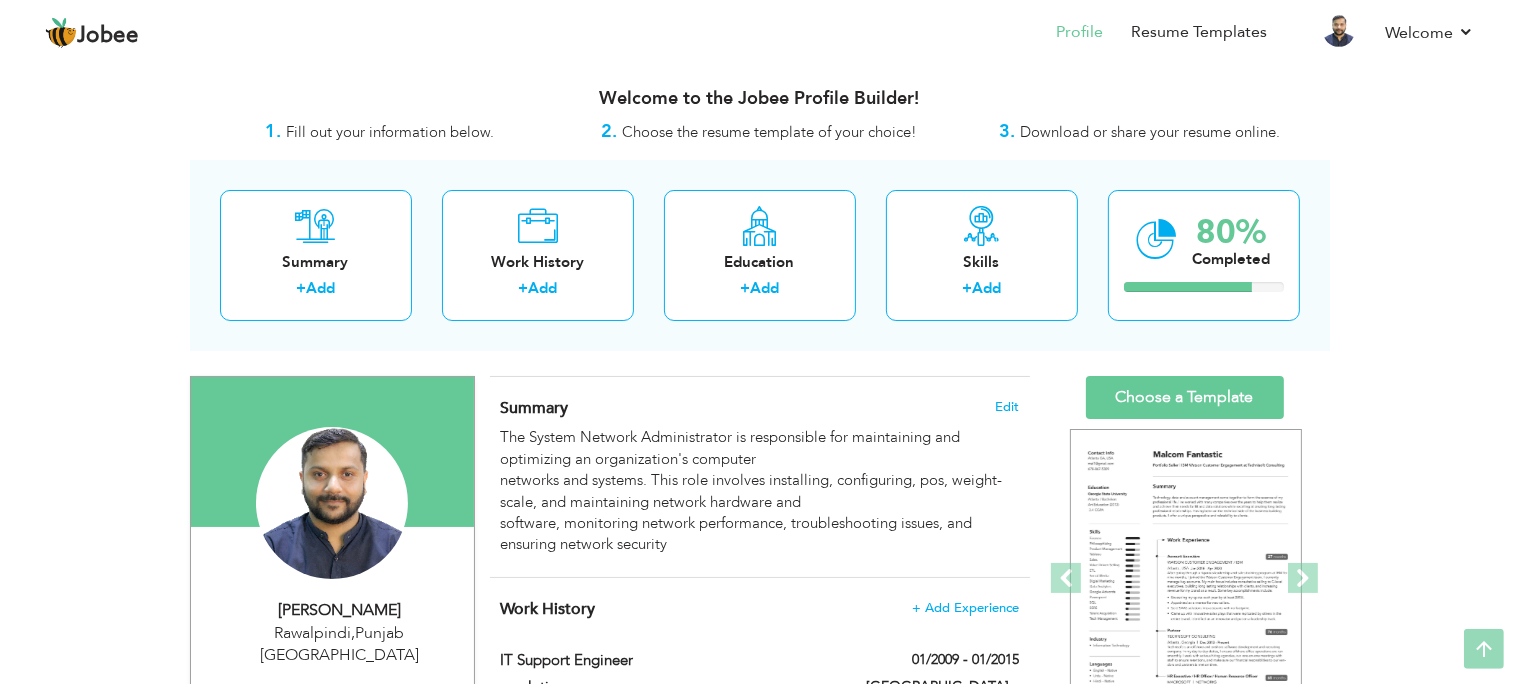 scroll, scrollTop: 0, scrollLeft: 0, axis: both 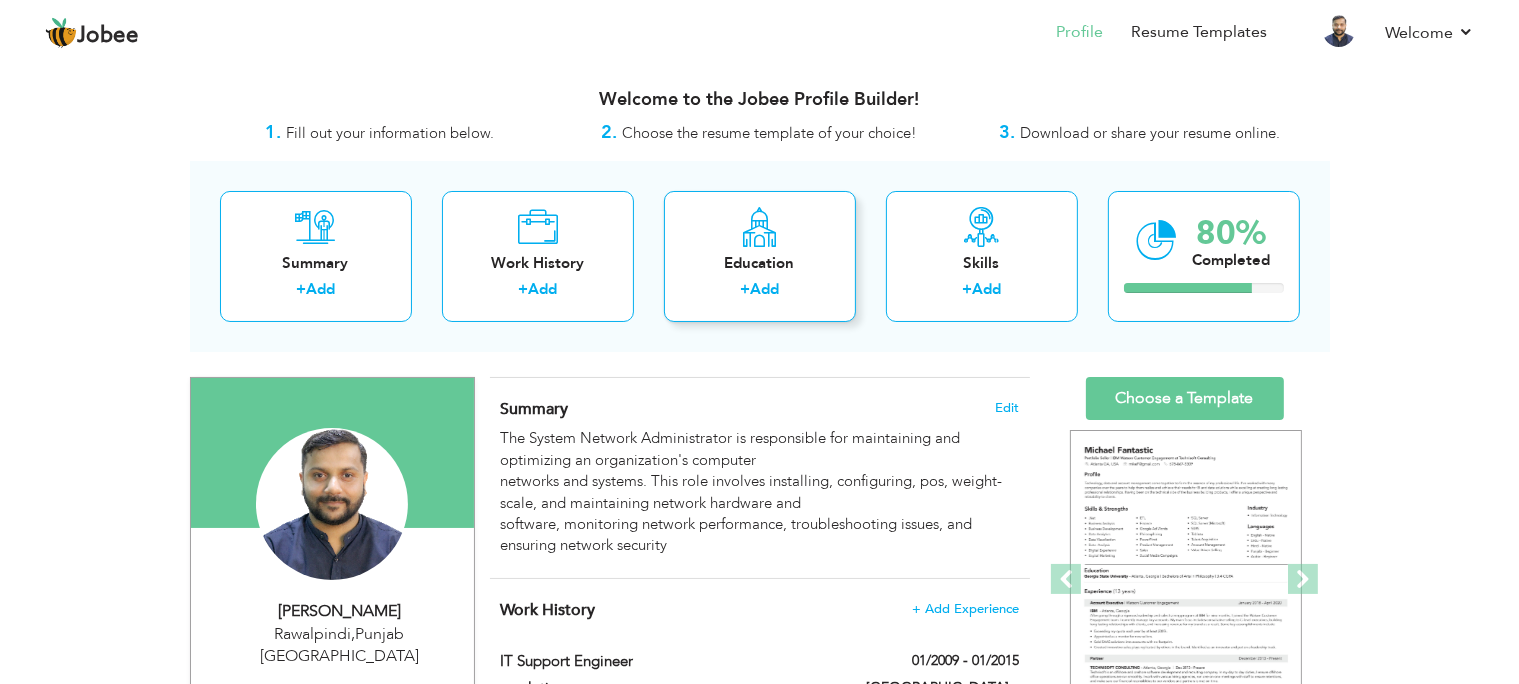 click on "Education" at bounding box center (760, 263) 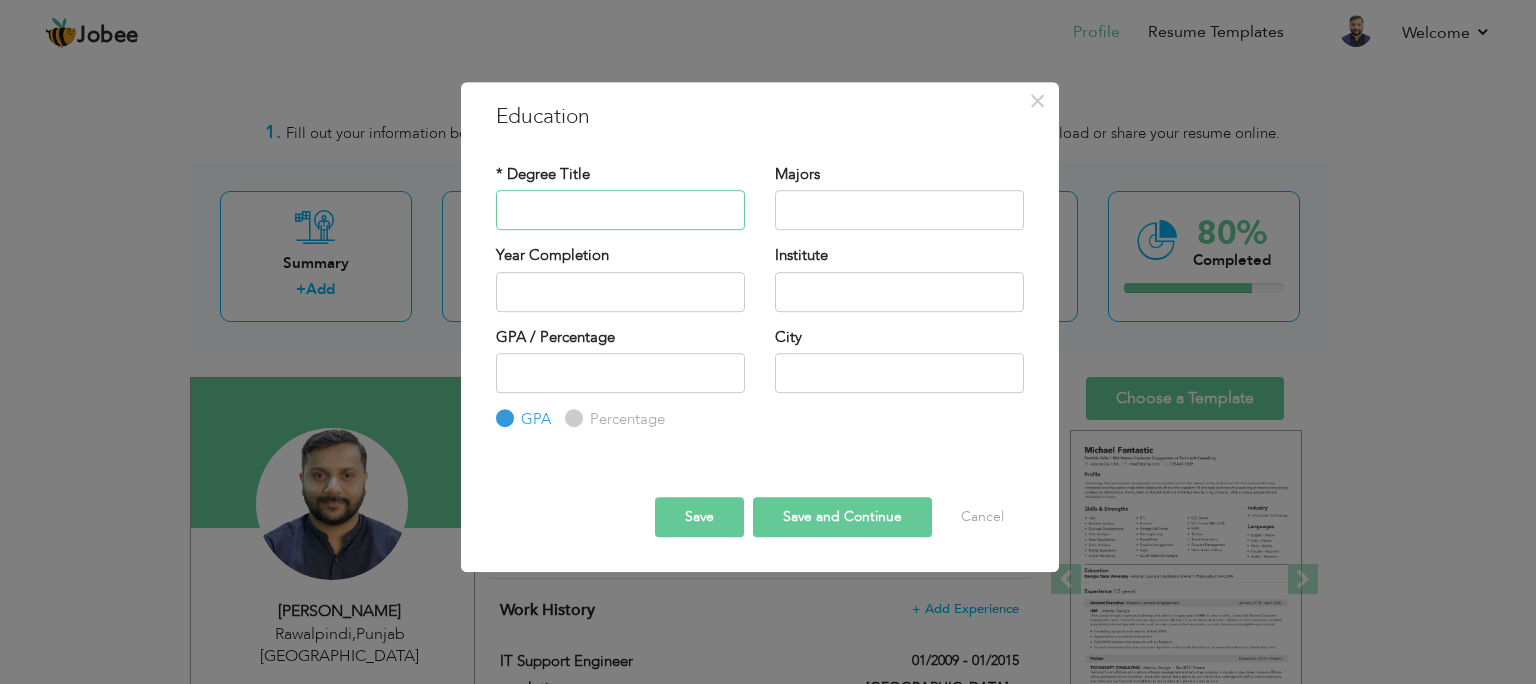 click at bounding box center (620, 210) 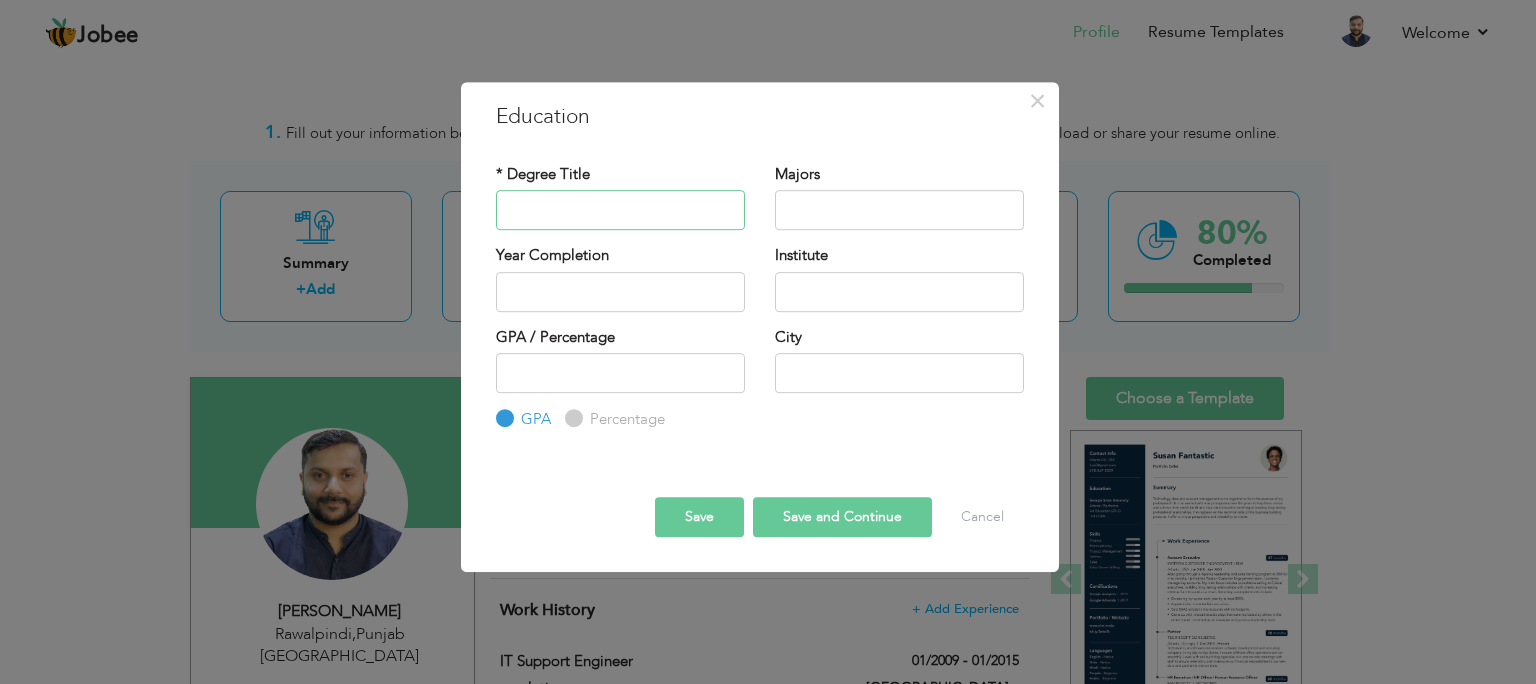 click at bounding box center [620, 210] 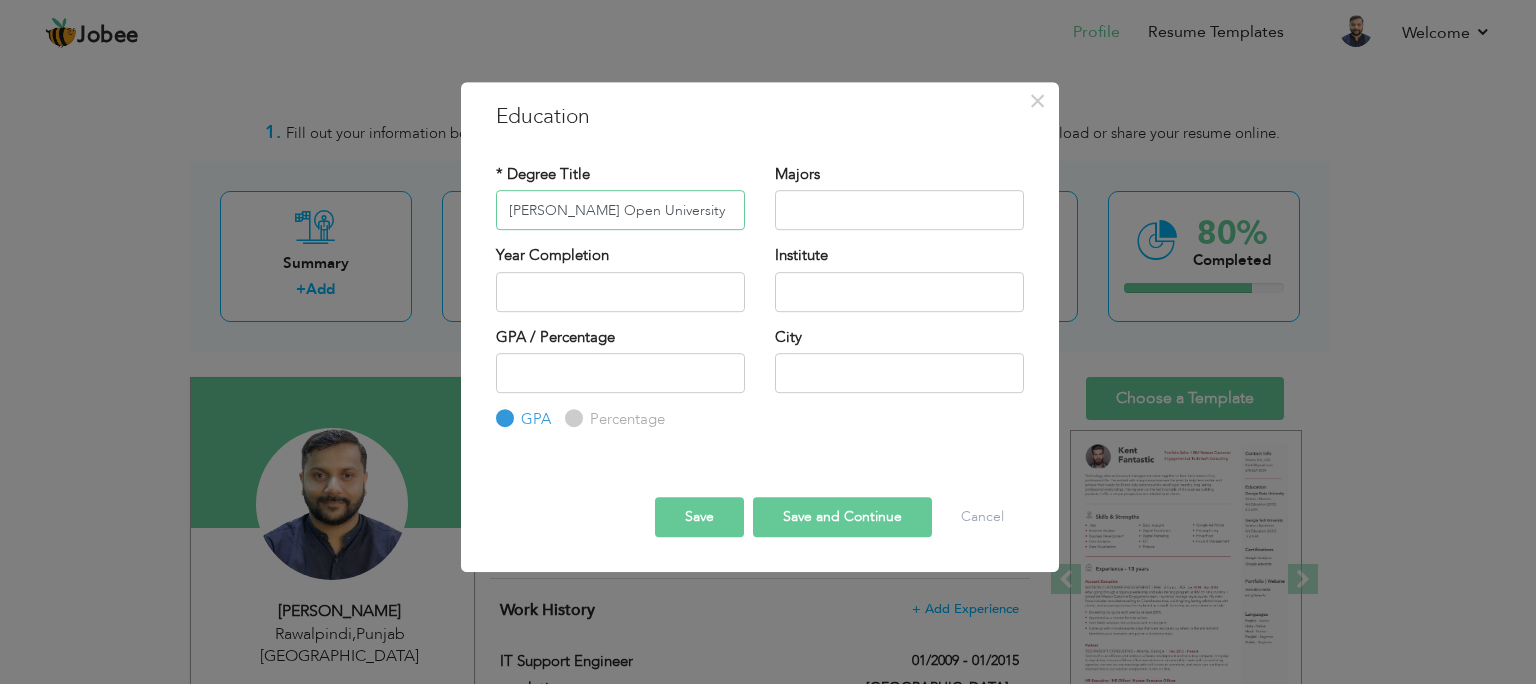 type on "[PERSON_NAME] Open University" 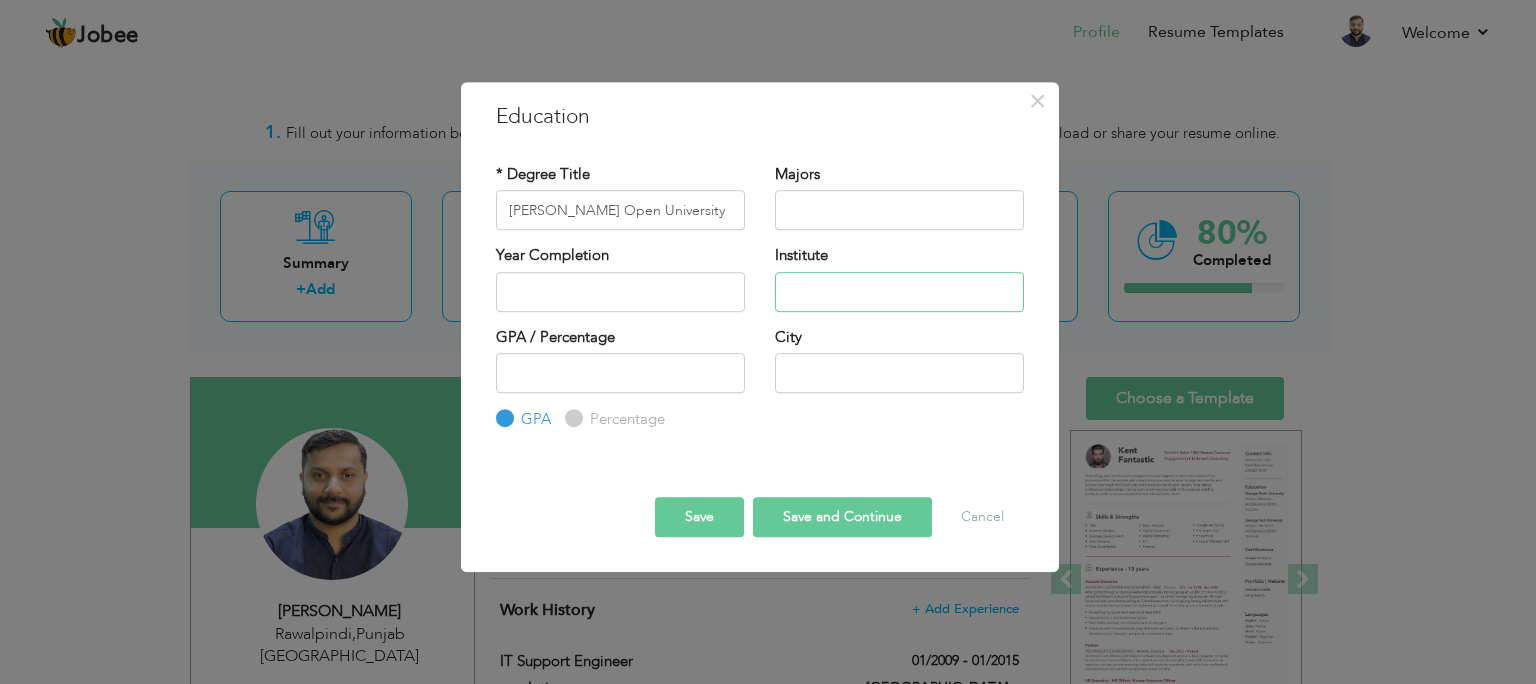 click at bounding box center (899, 292) 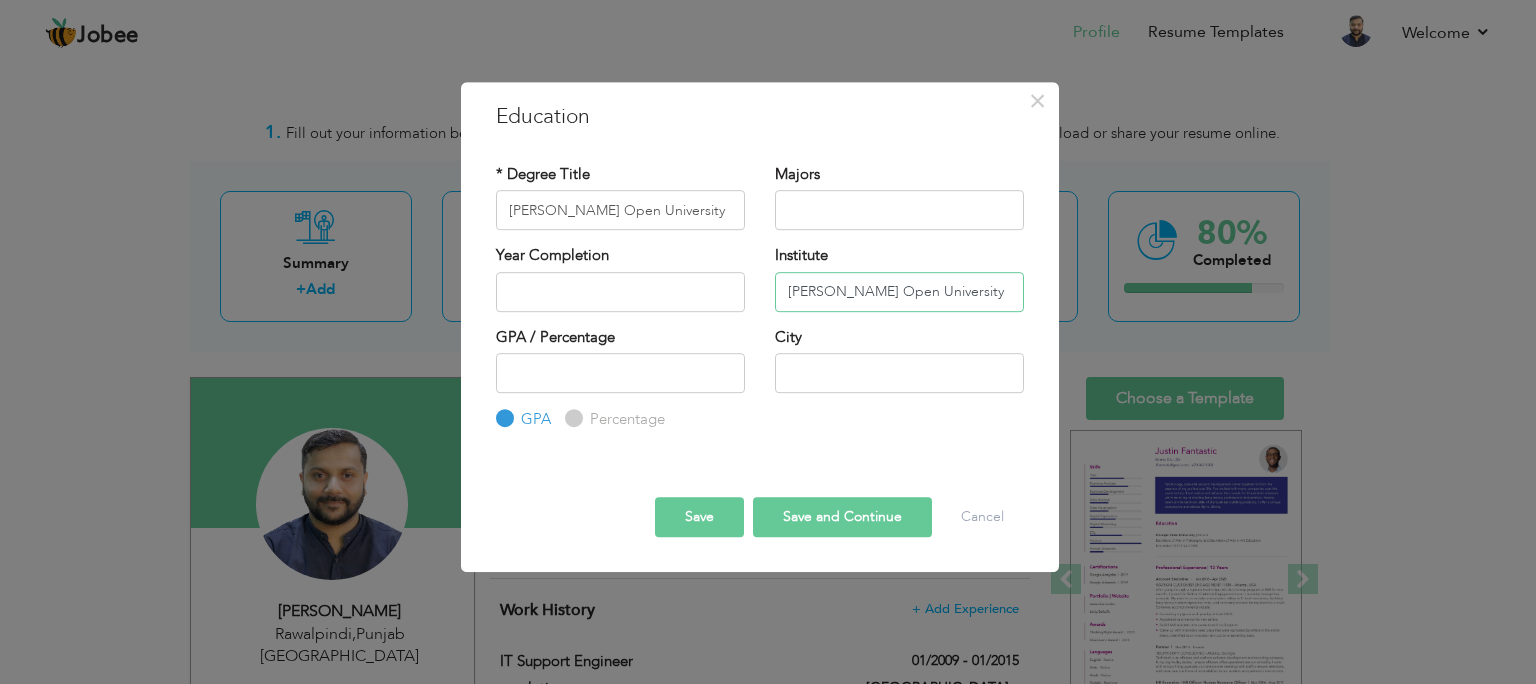 type on "[PERSON_NAME] Open University" 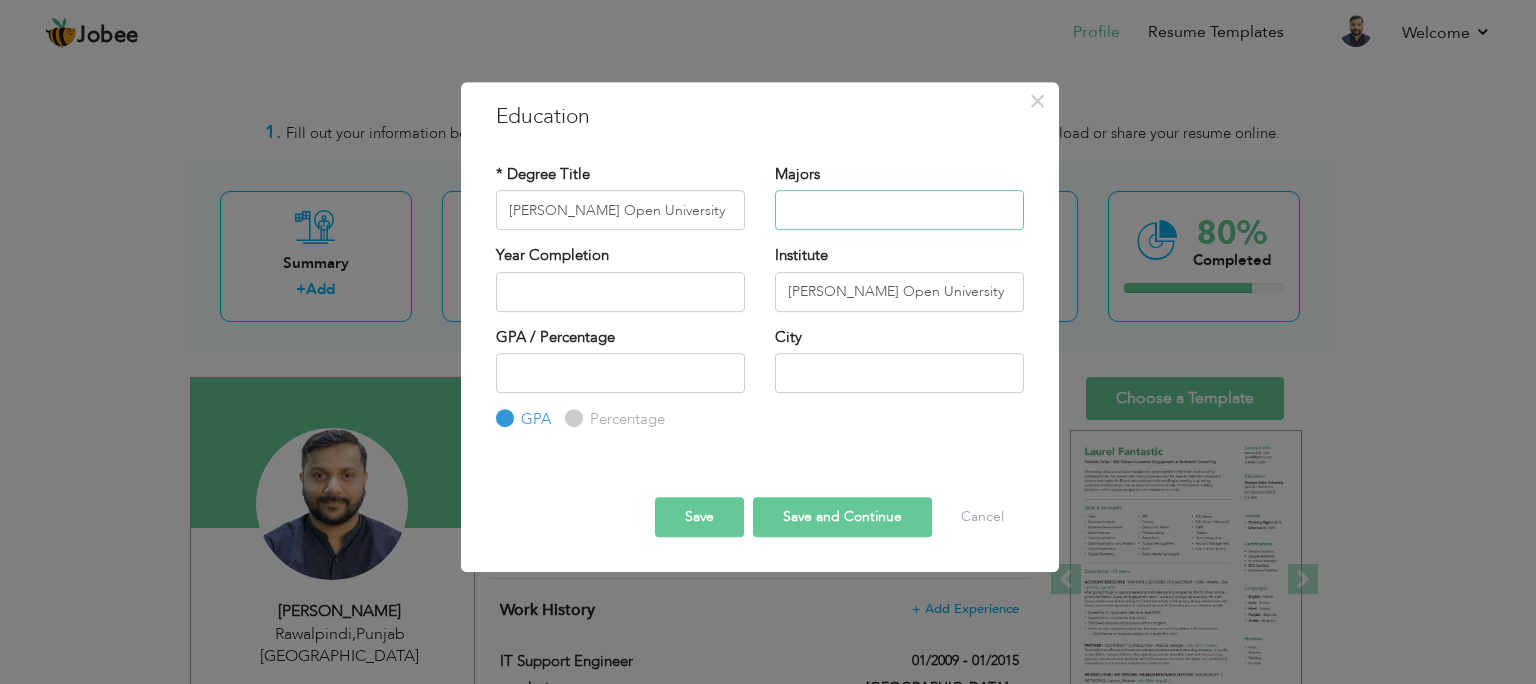 click at bounding box center [899, 210] 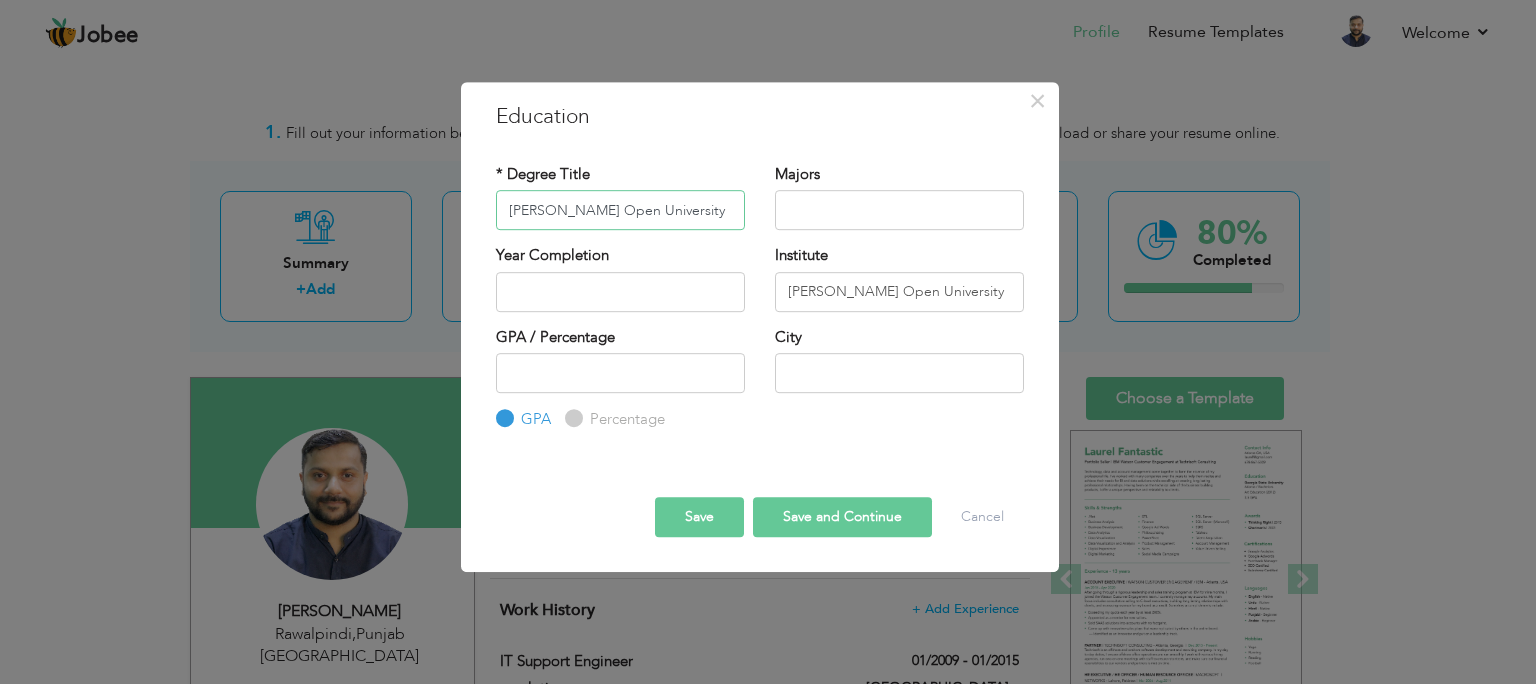 click on "[PERSON_NAME] Open University" at bounding box center [620, 210] 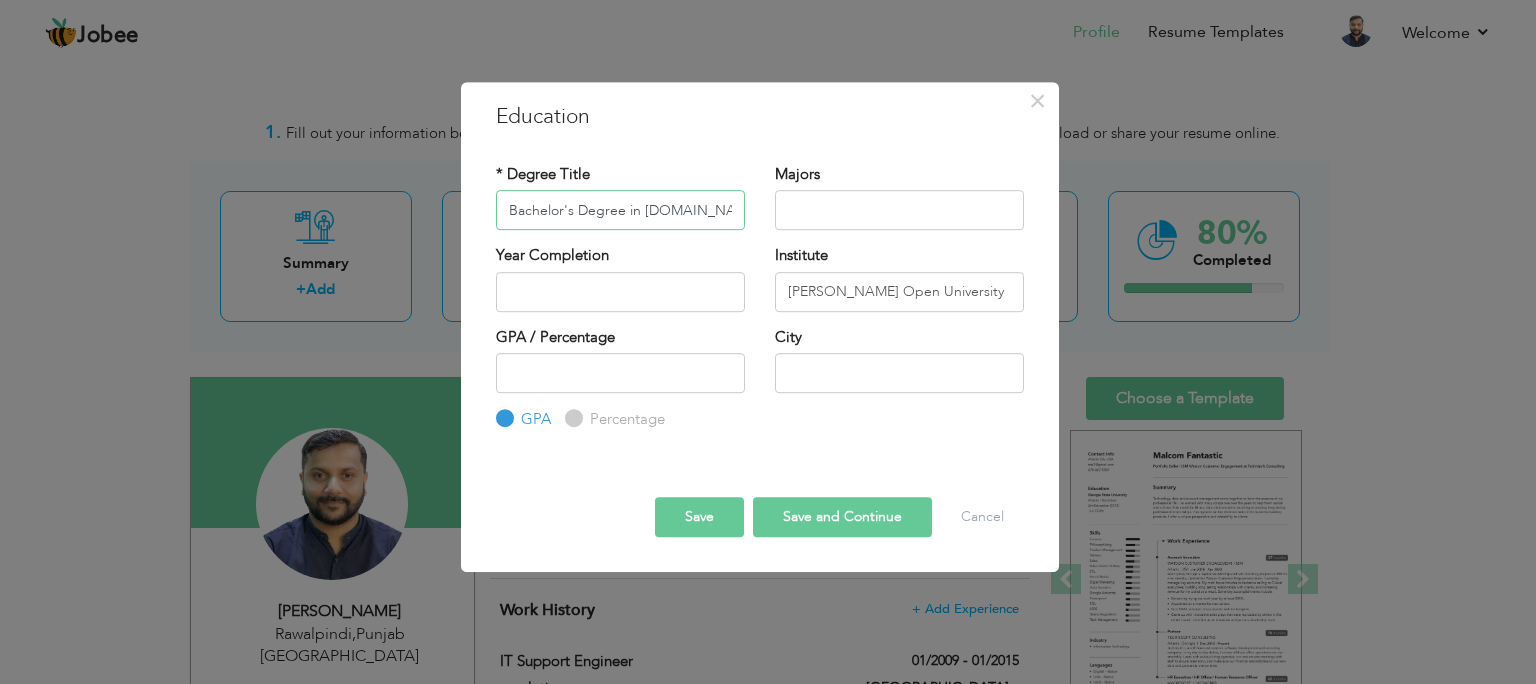 type on "Bachelor's Degree in [DOMAIN_NAME]" 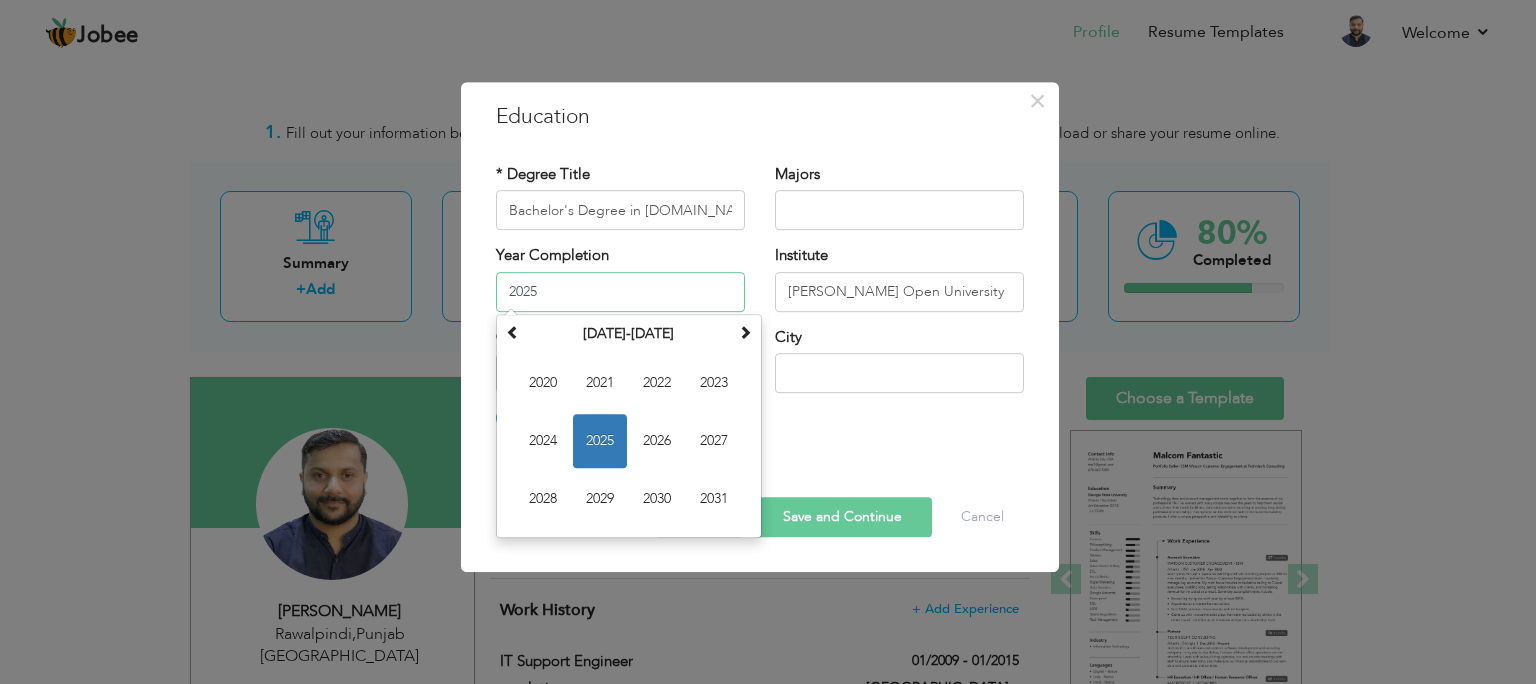 click on "2025" at bounding box center [620, 292] 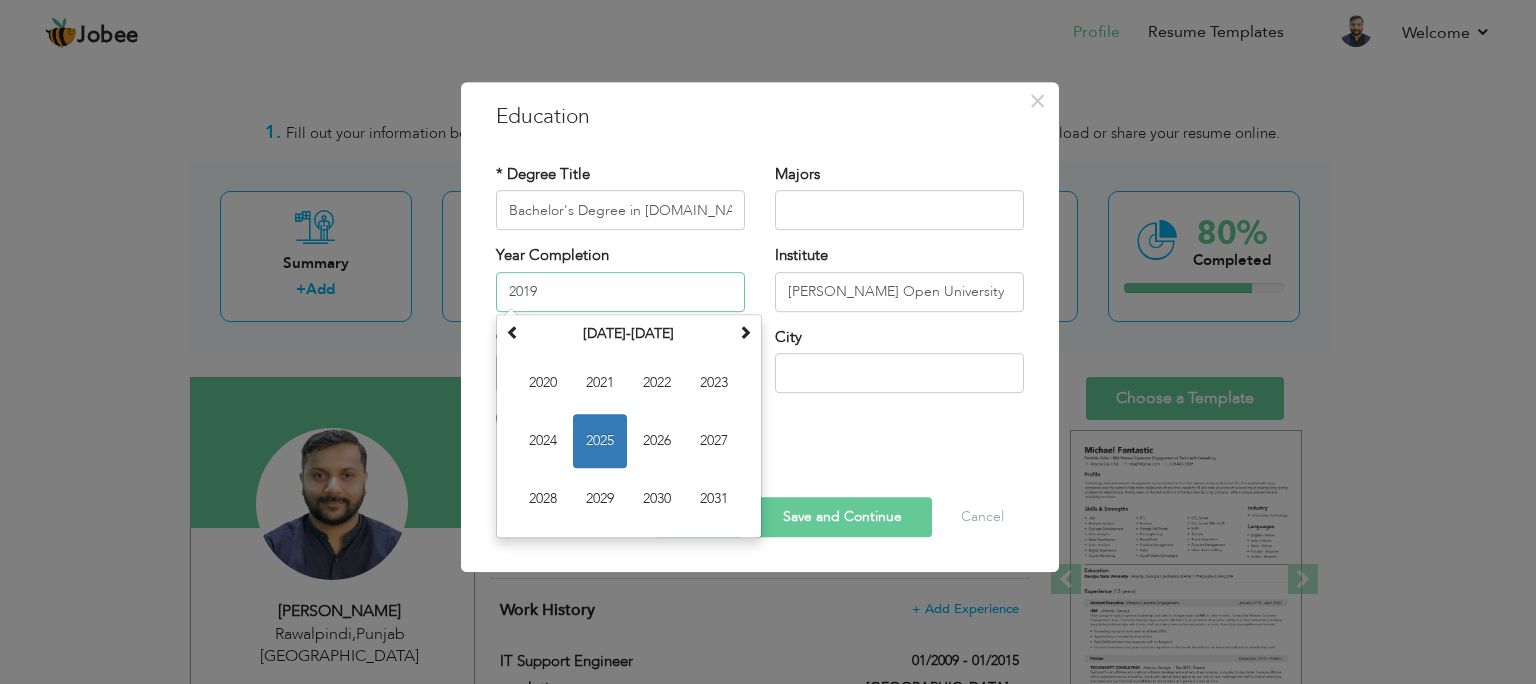 type on "2019" 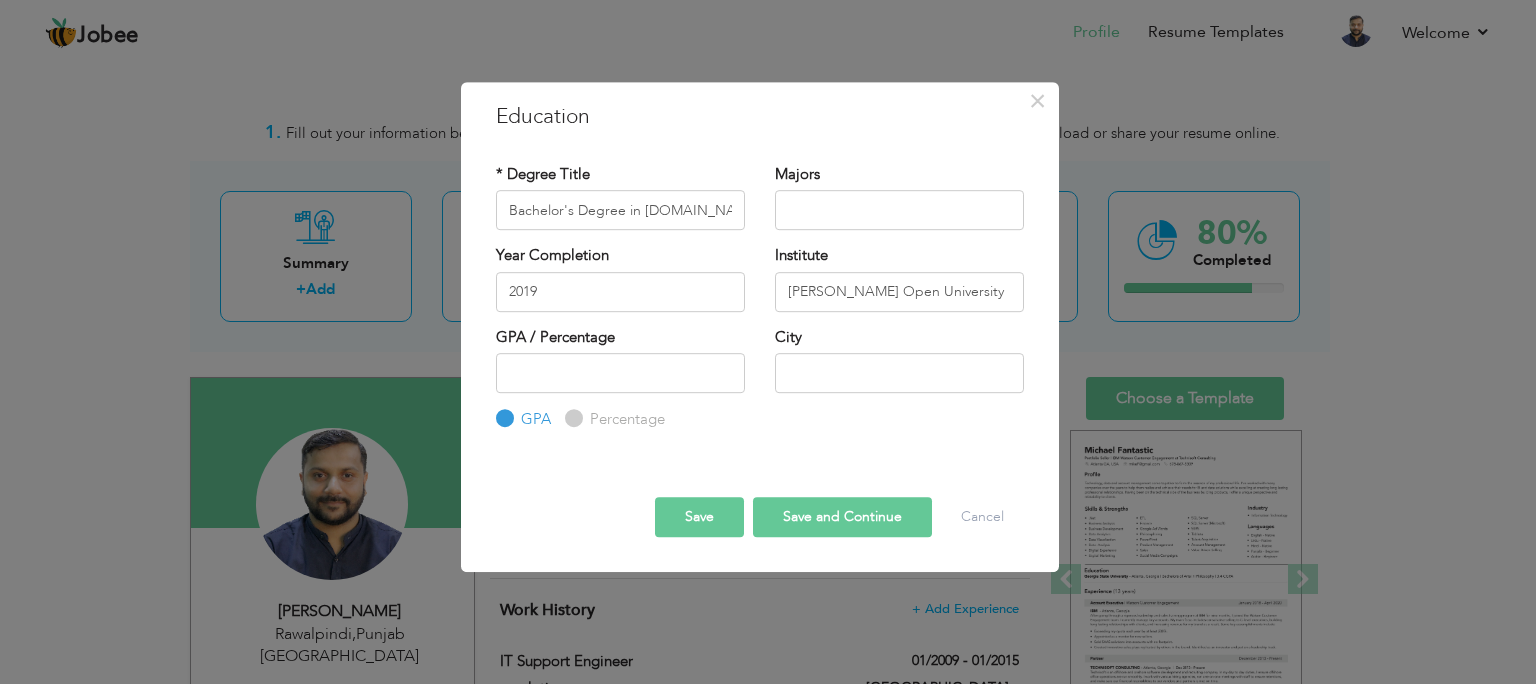 click on "Year Completion
2019" at bounding box center (620, 285) 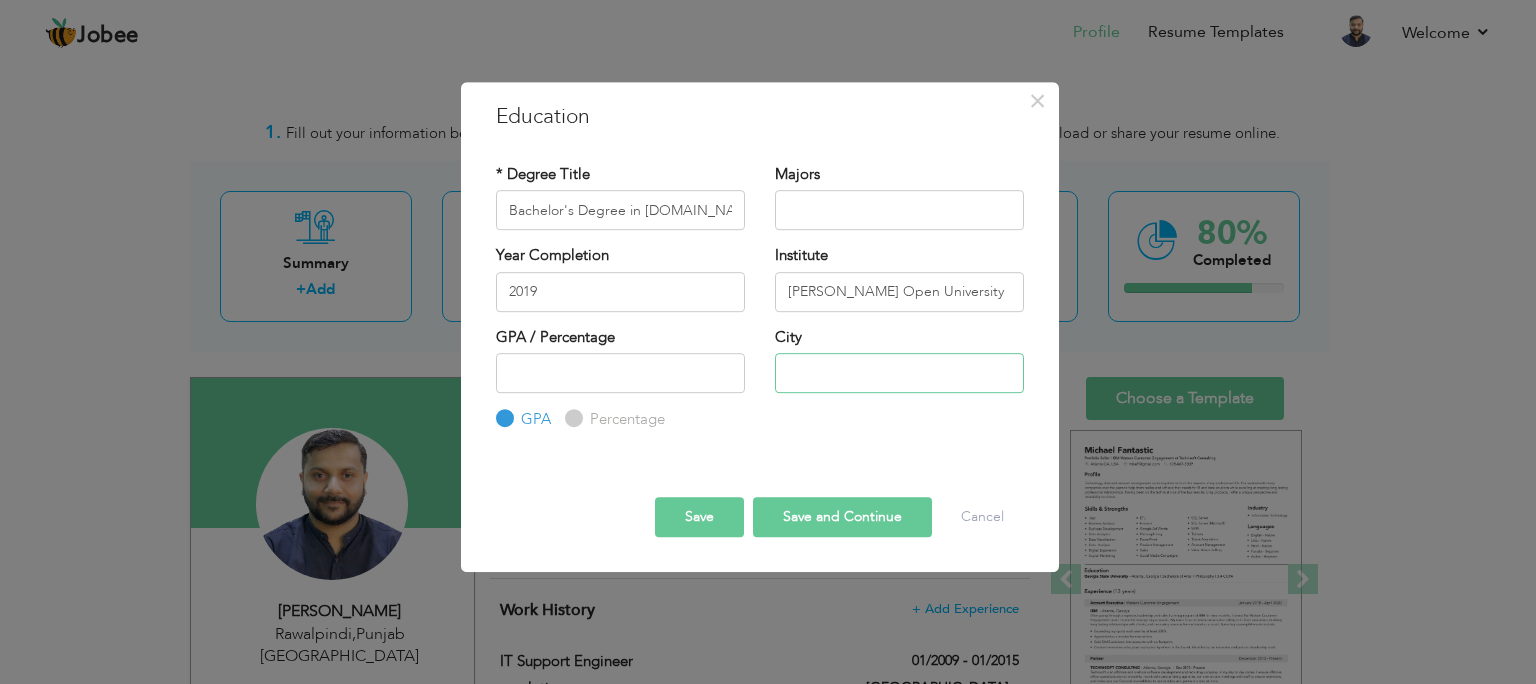 click at bounding box center [899, 373] 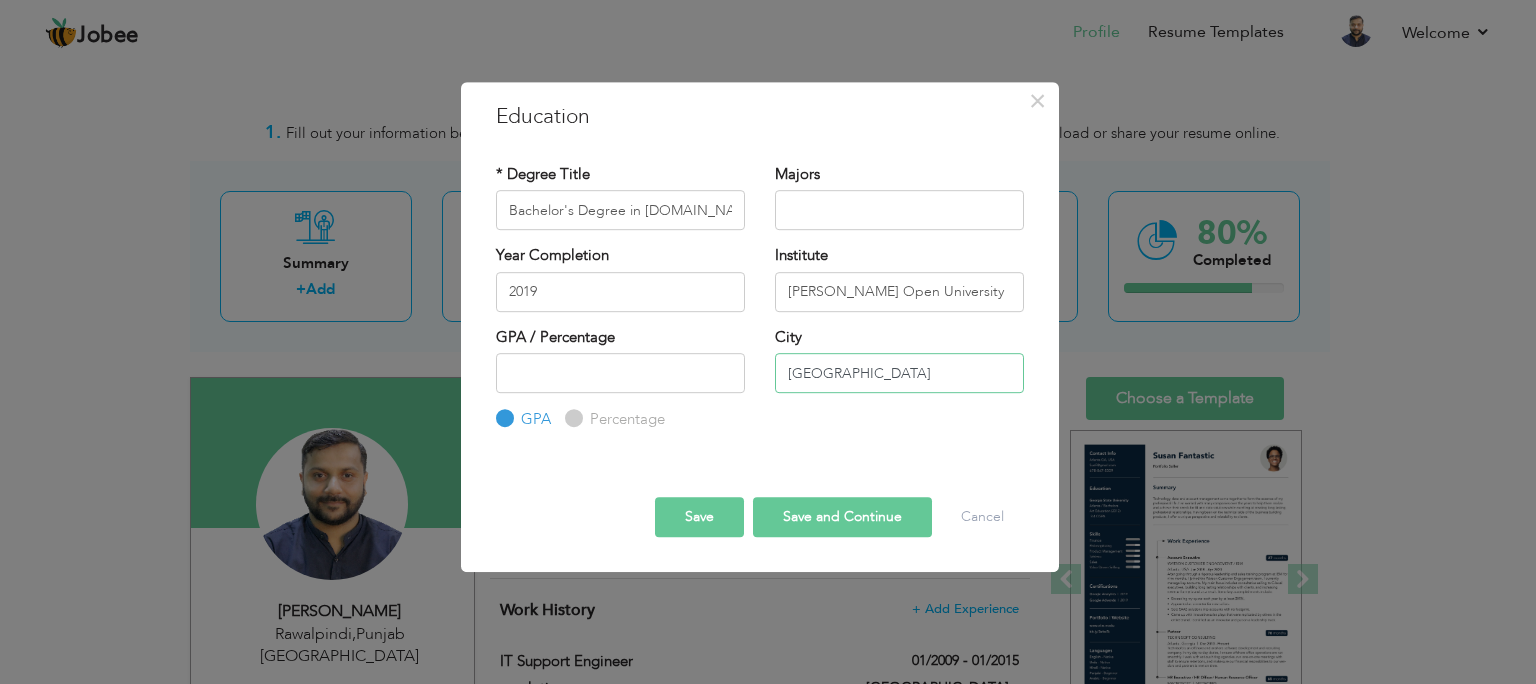 type on "[GEOGRAPHIC_DATA]" 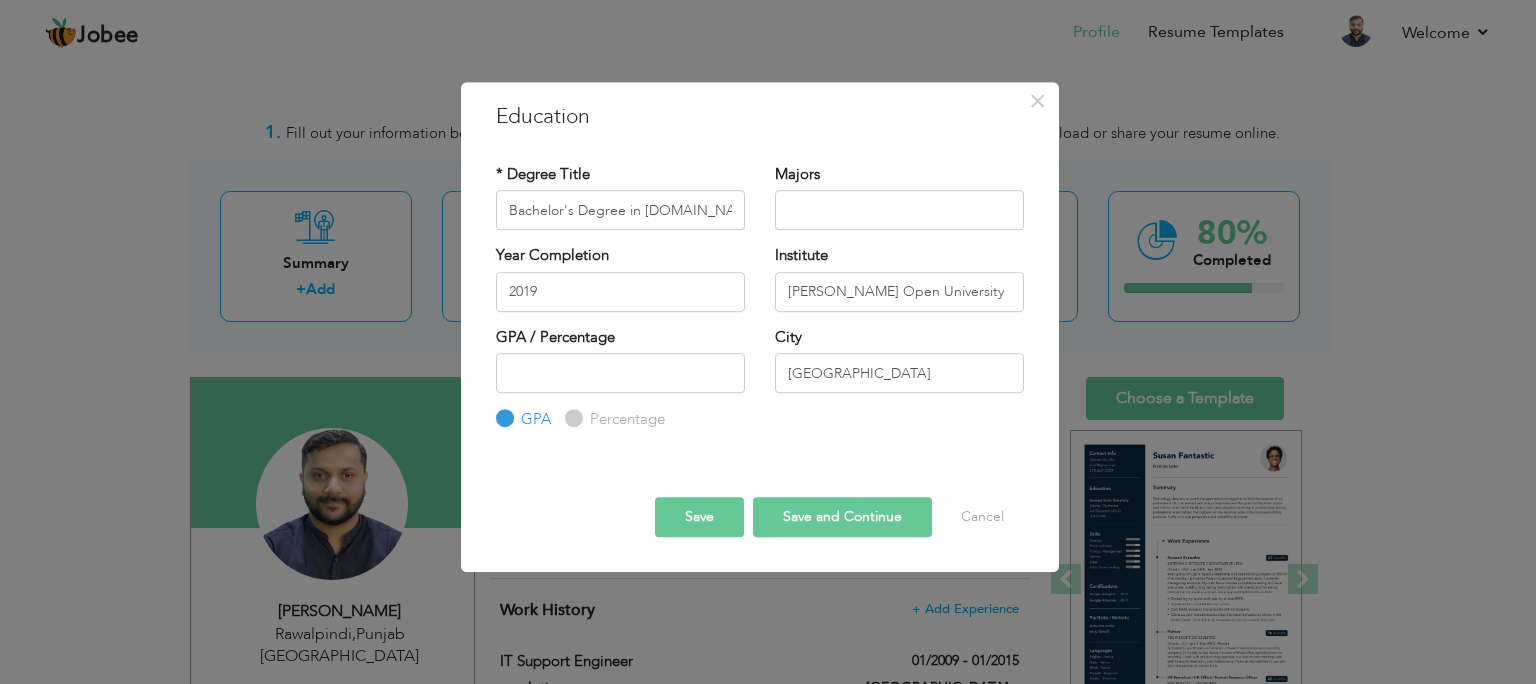 click on "* Degree Title
Bachelor's Degree in MASS.COM
Majors
Year Completion 2019 Institute GPA / Percentage GPA" at bounding box center [760, 298] 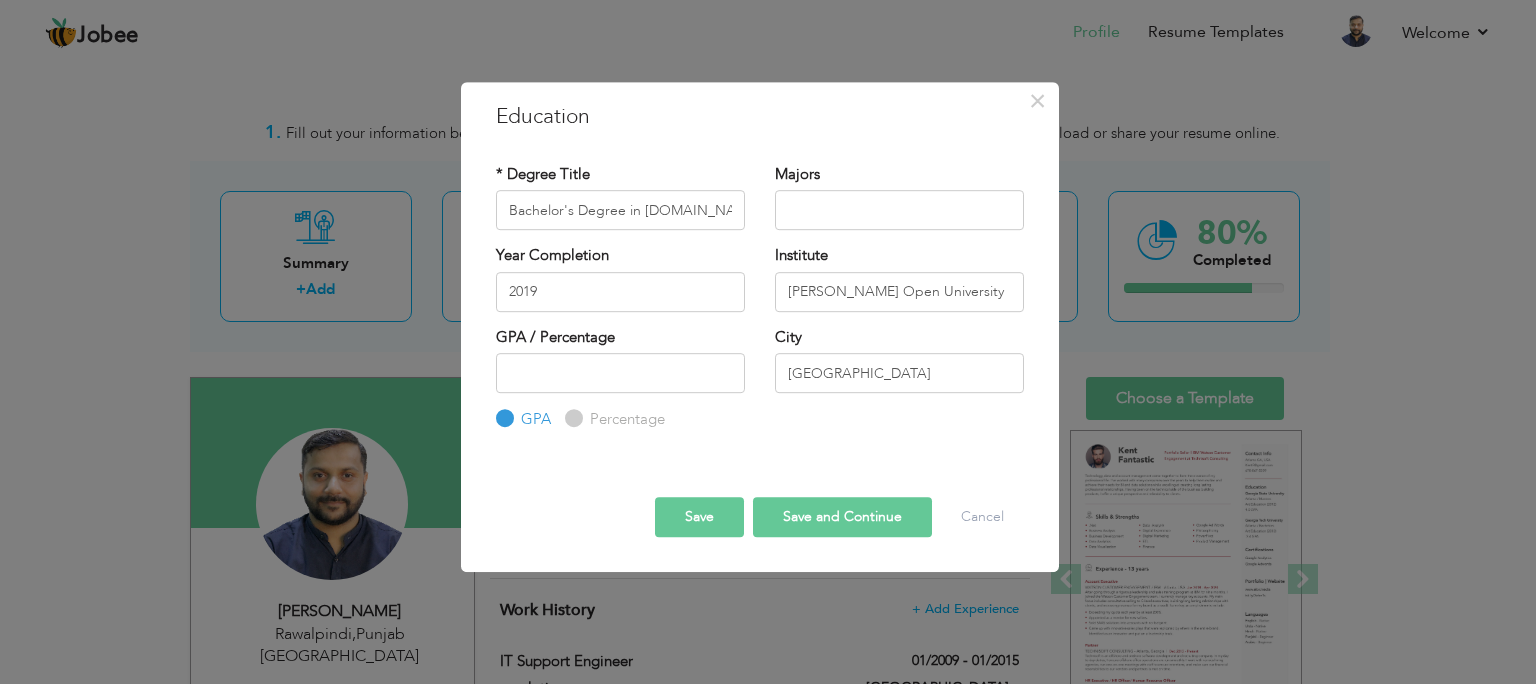 click on "Save and Continue" at bounding box center [842, 517] 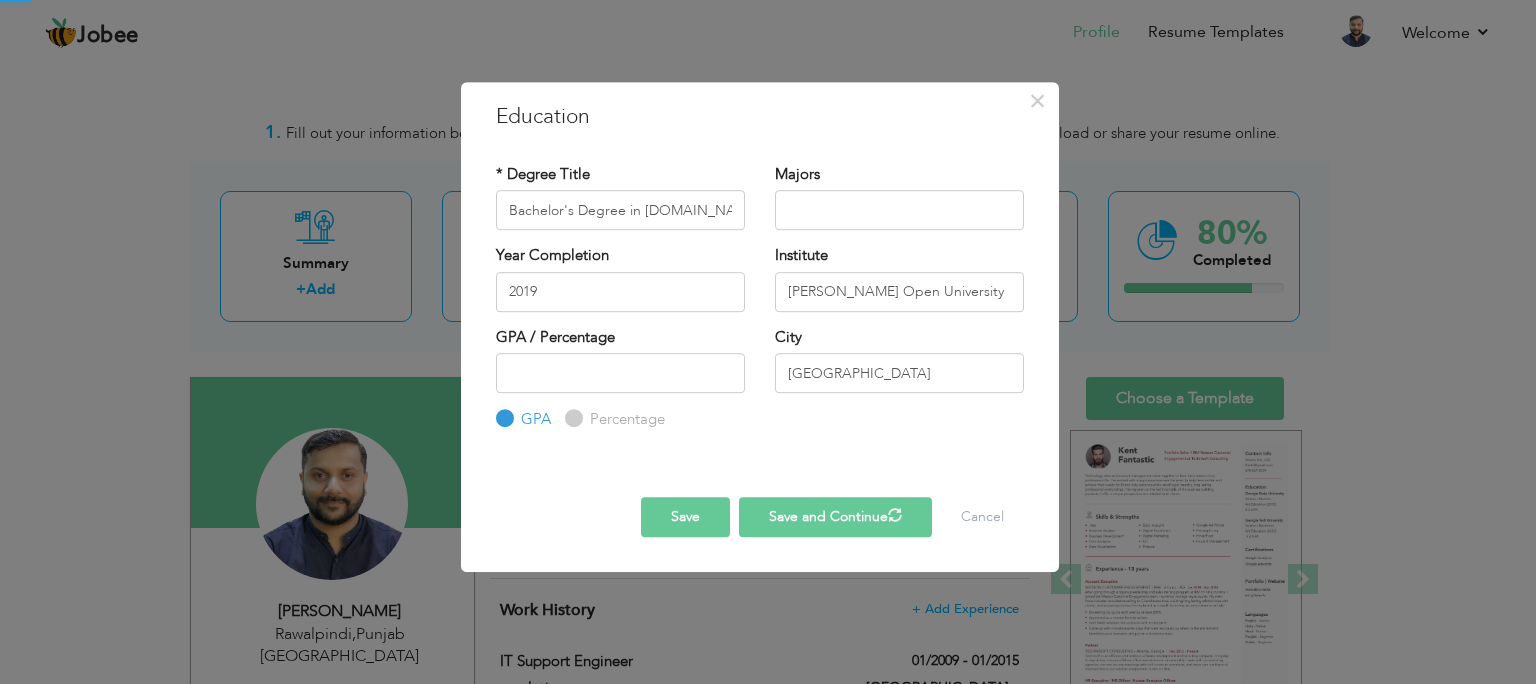 type 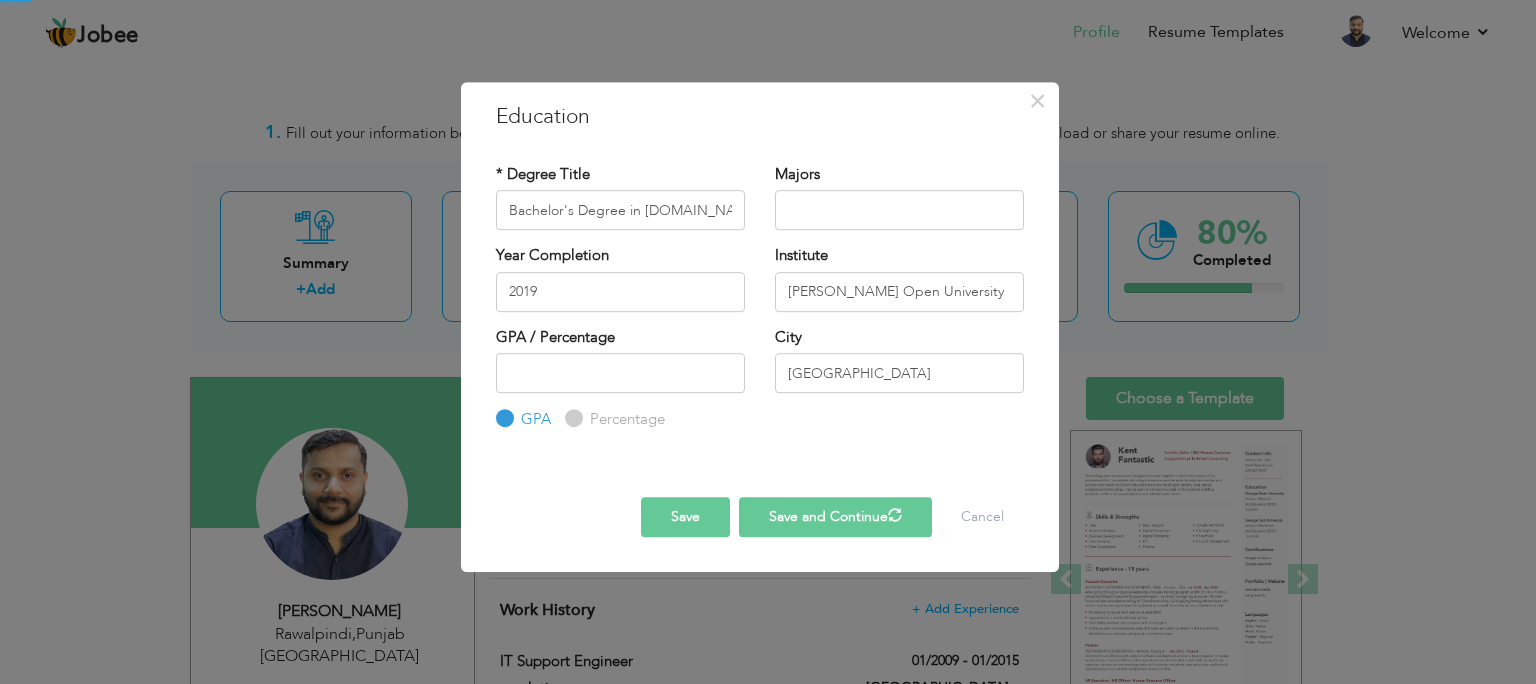 type 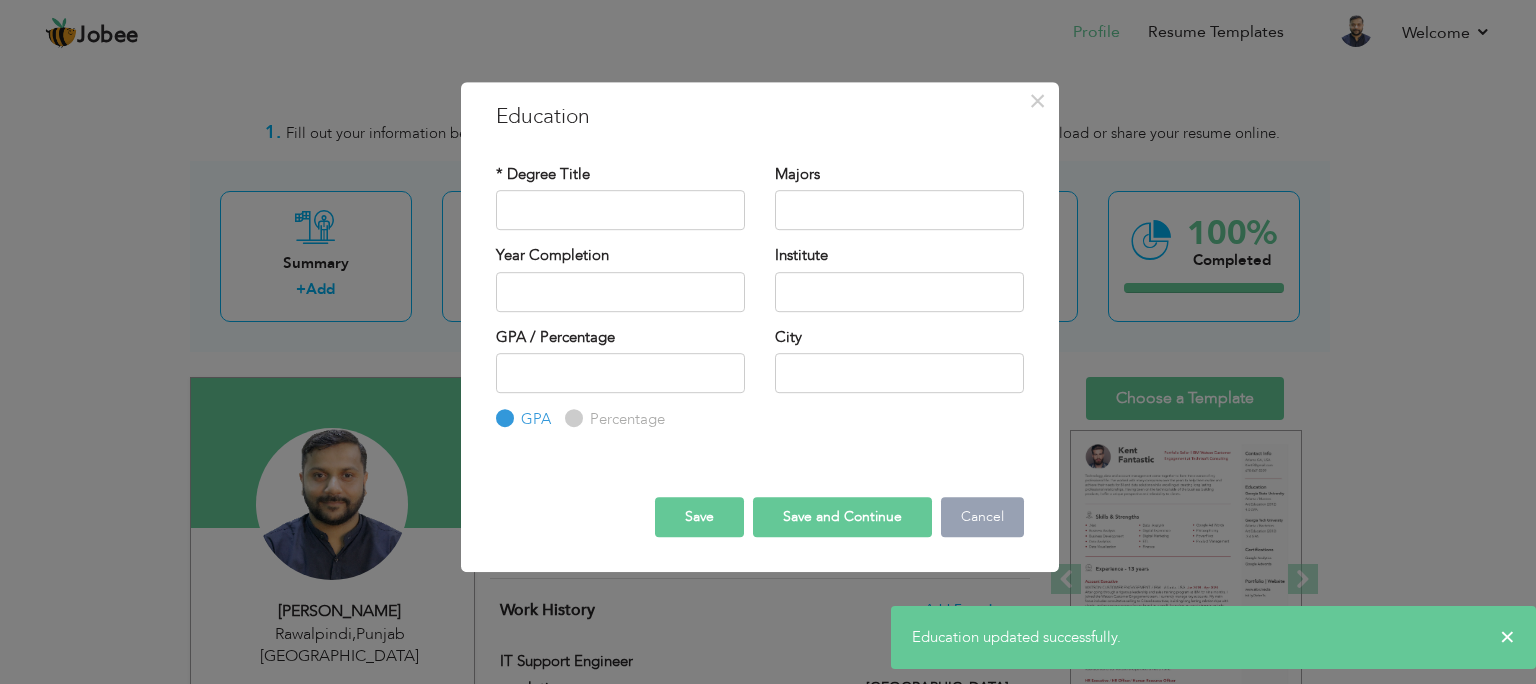 click on "Cancel" at bounding box center [982, 517] 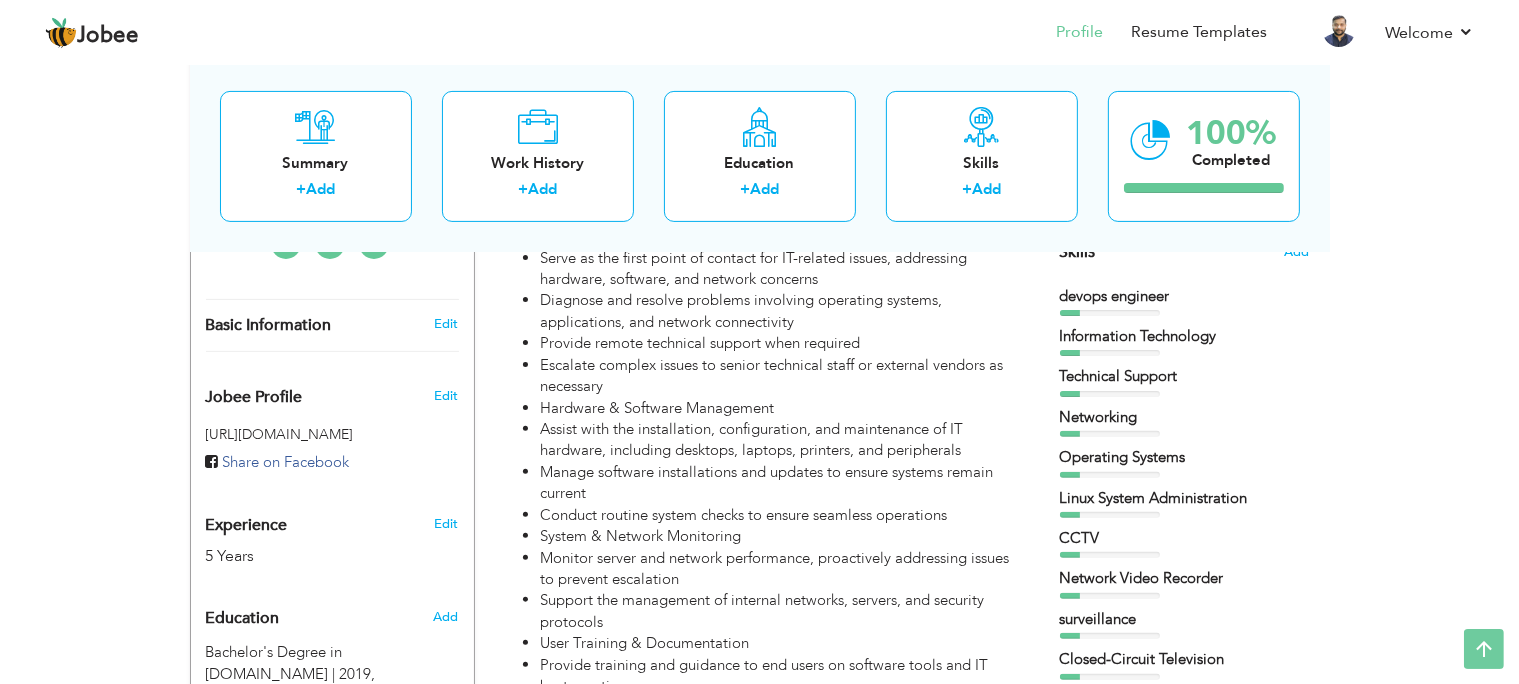 scroll, scrollTop: 0, scrollLeft: 0, axis: both 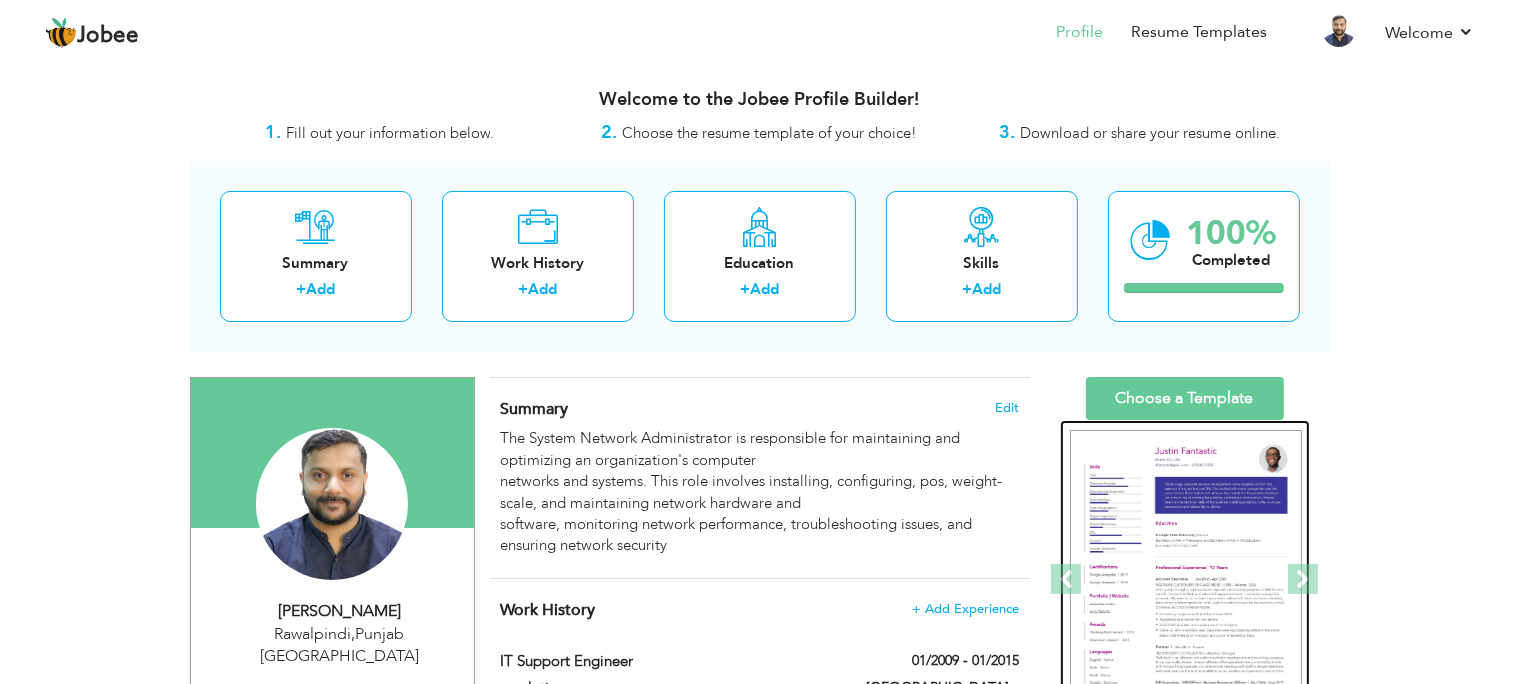 click at bounding box center [1186, 580] 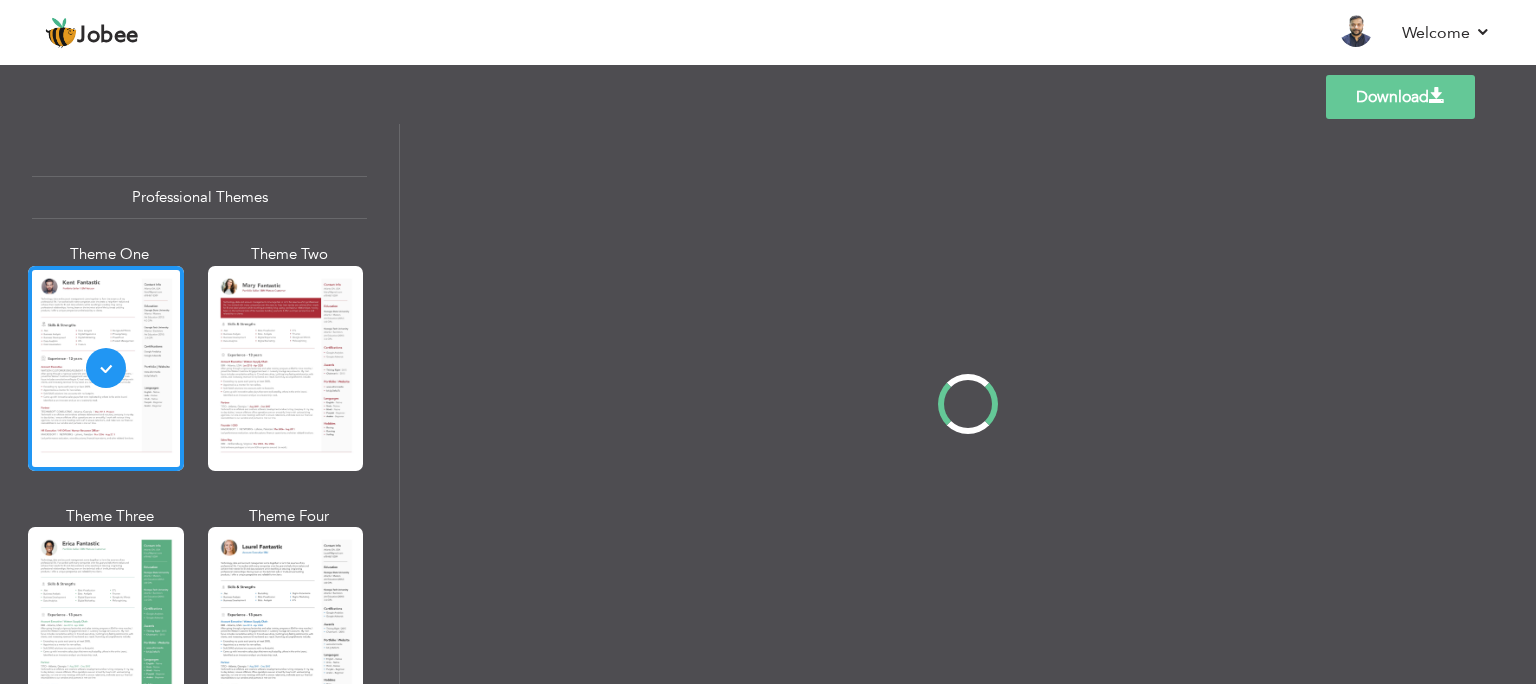 scroll, scrollTop: 0, scrollLeft: 0, axis: both 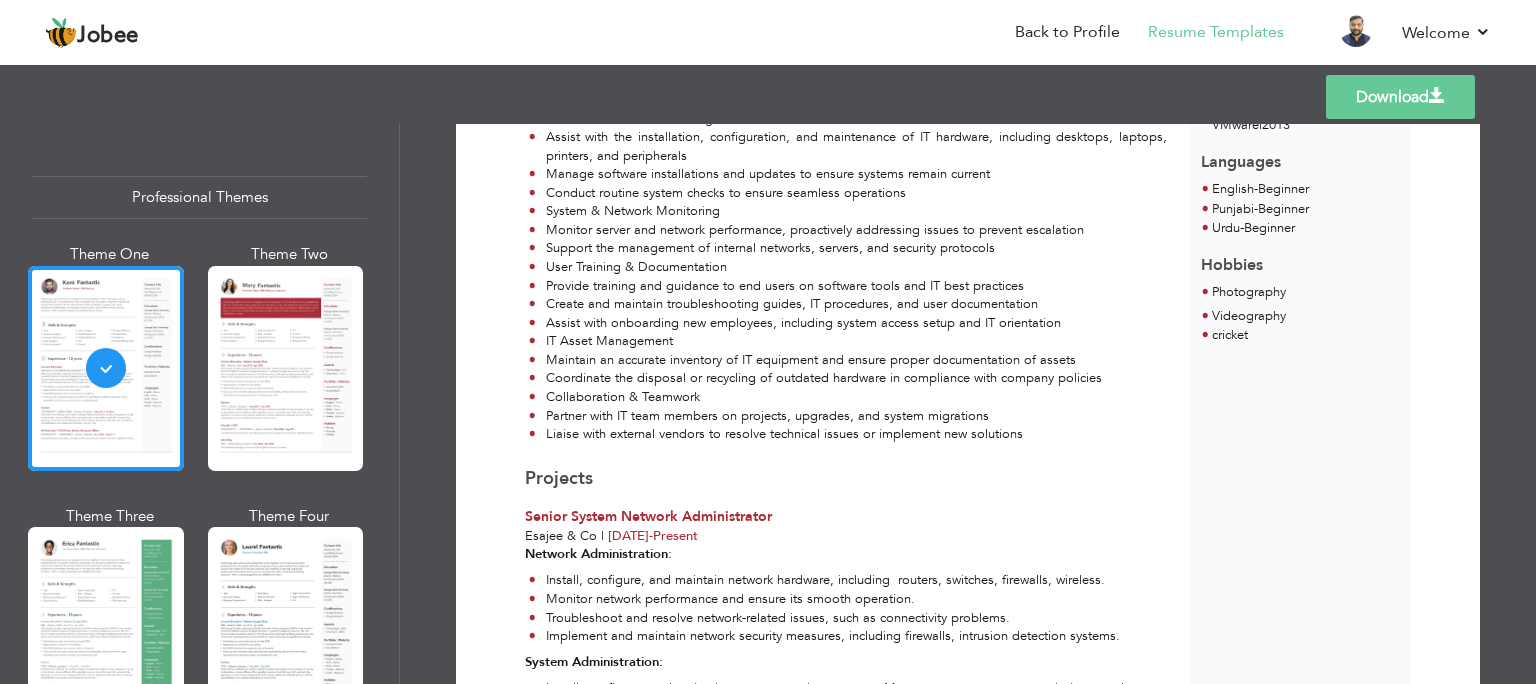 click on "Download" at bounding box center (1400, 97) 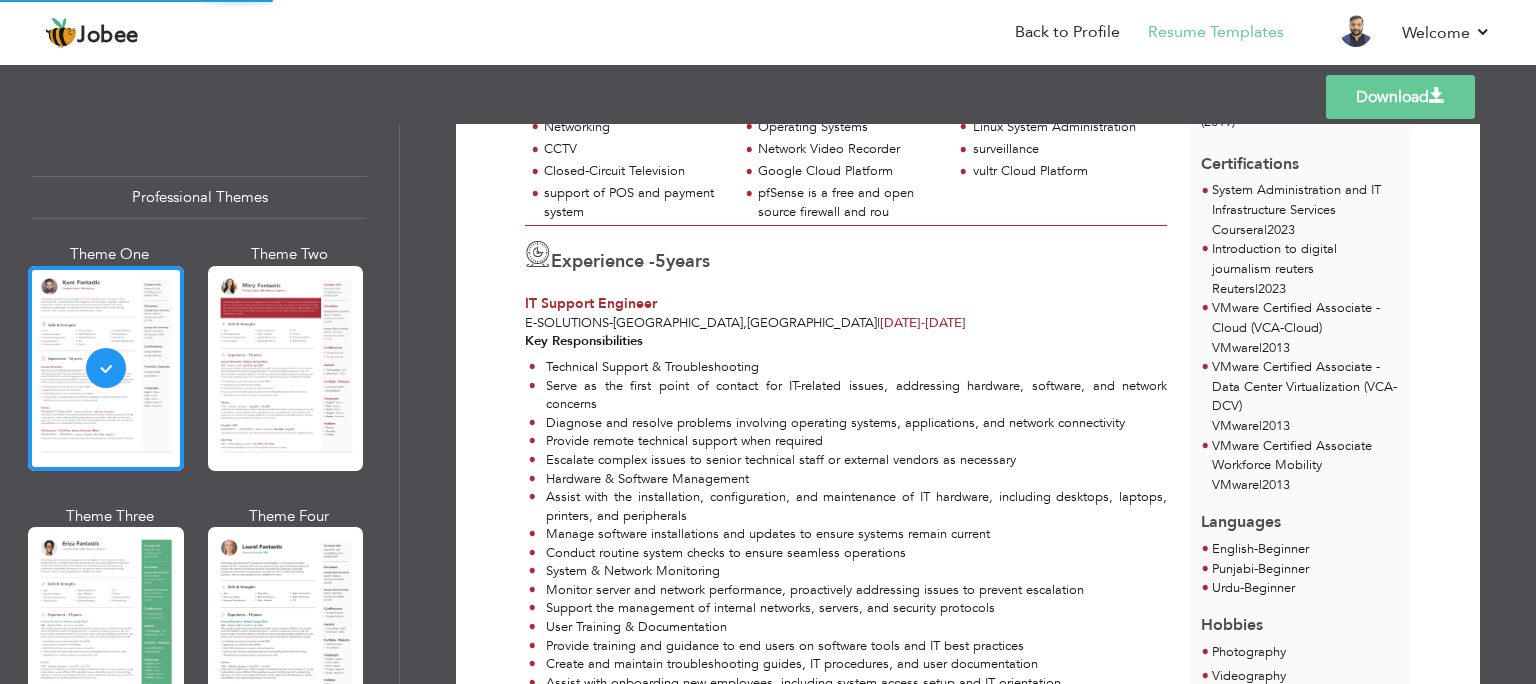 scroll, scrollTop: 0, scrollLeft: 0, axis: both 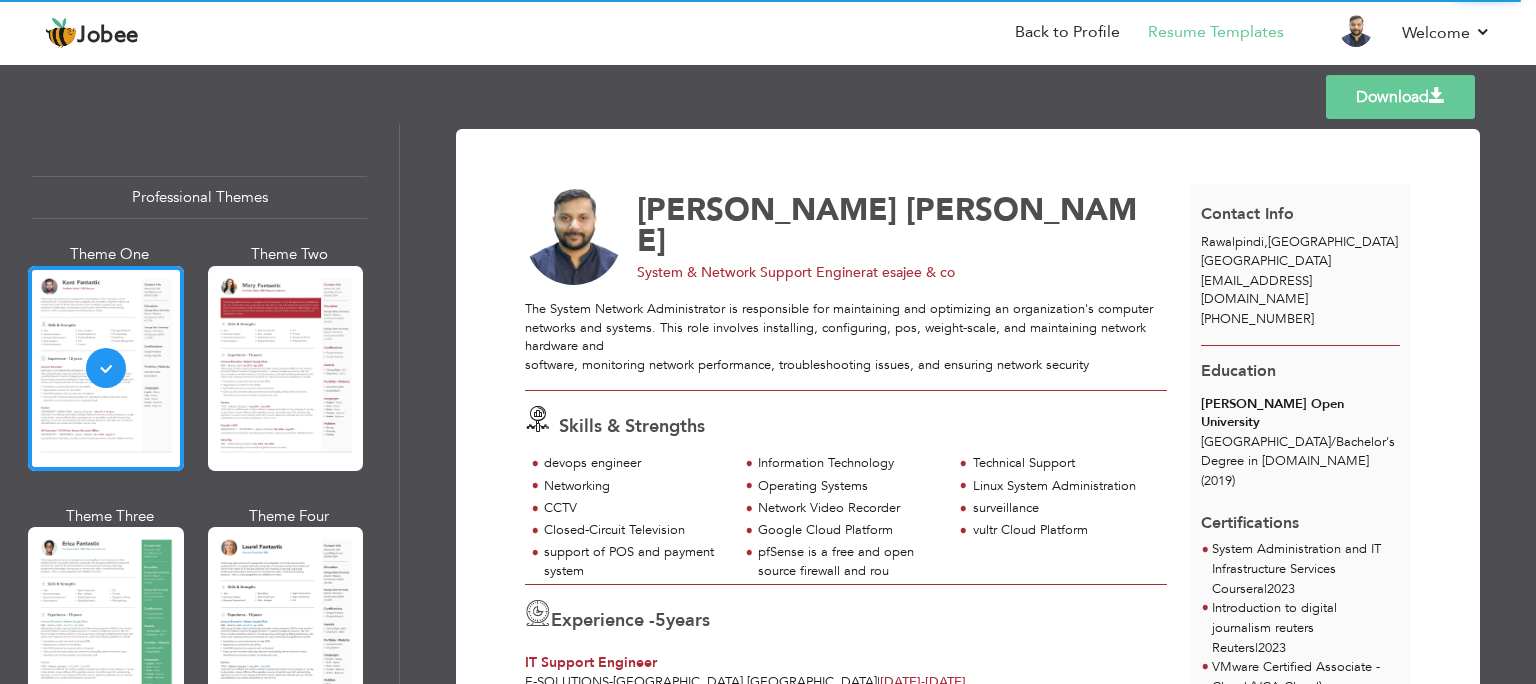 click on "Download" at bounding box center (1400, 97) 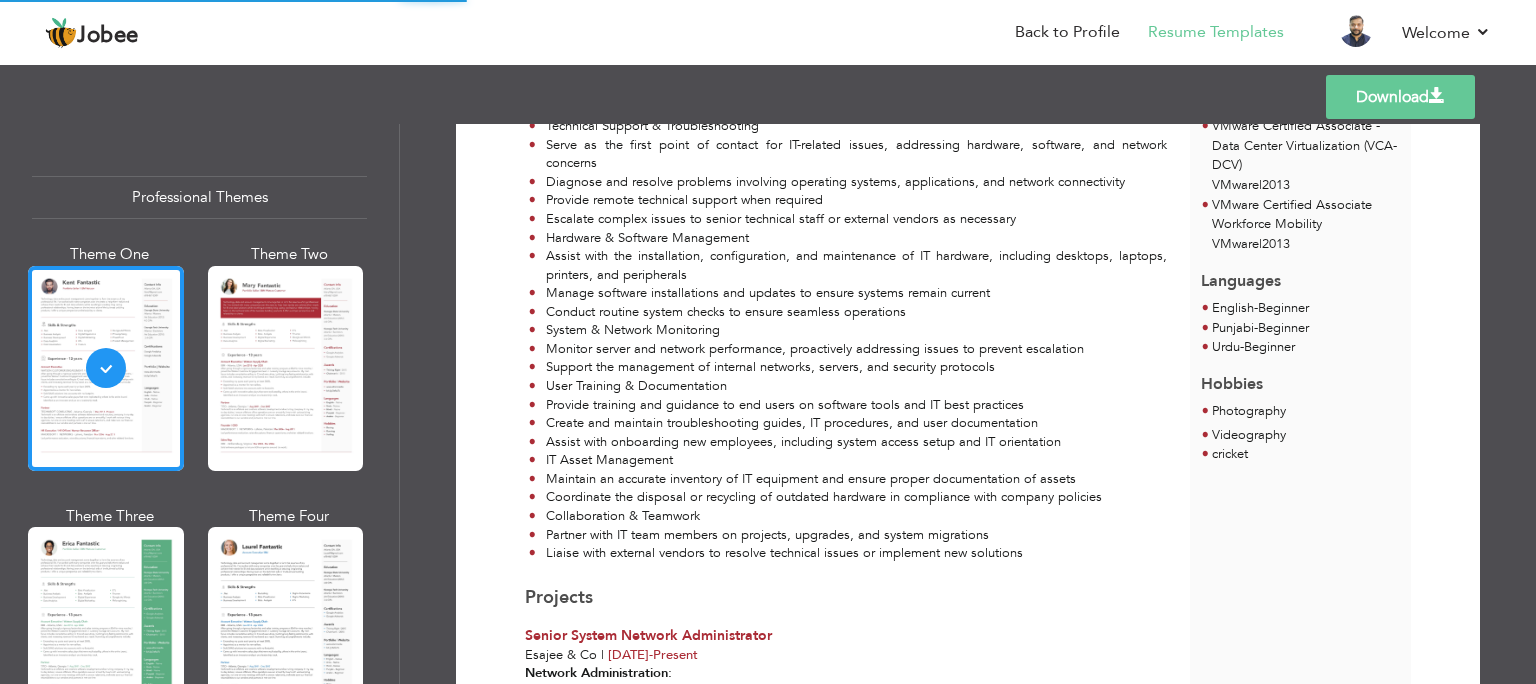 scroll, scrollTop: 1199, scrollLeft: 0, axis: vertical 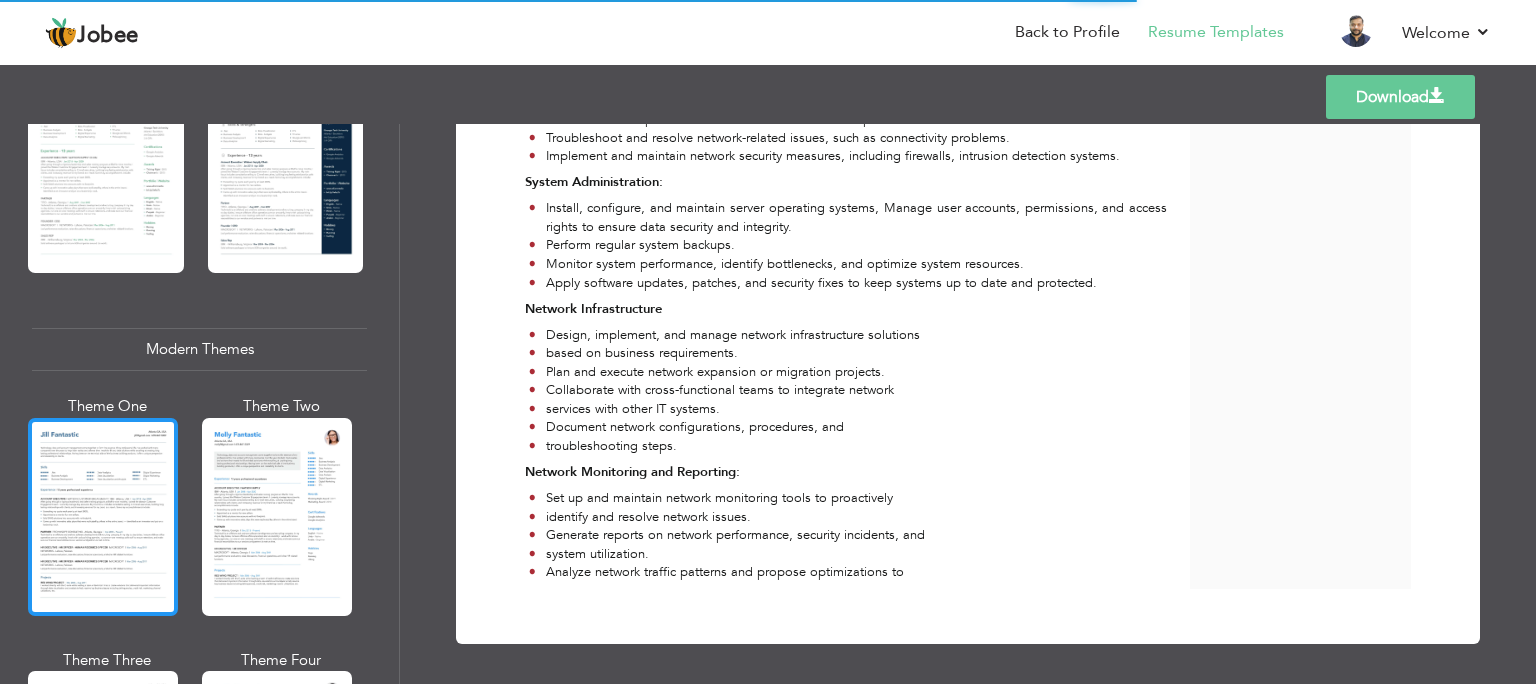click at bounding box center [103, 517] 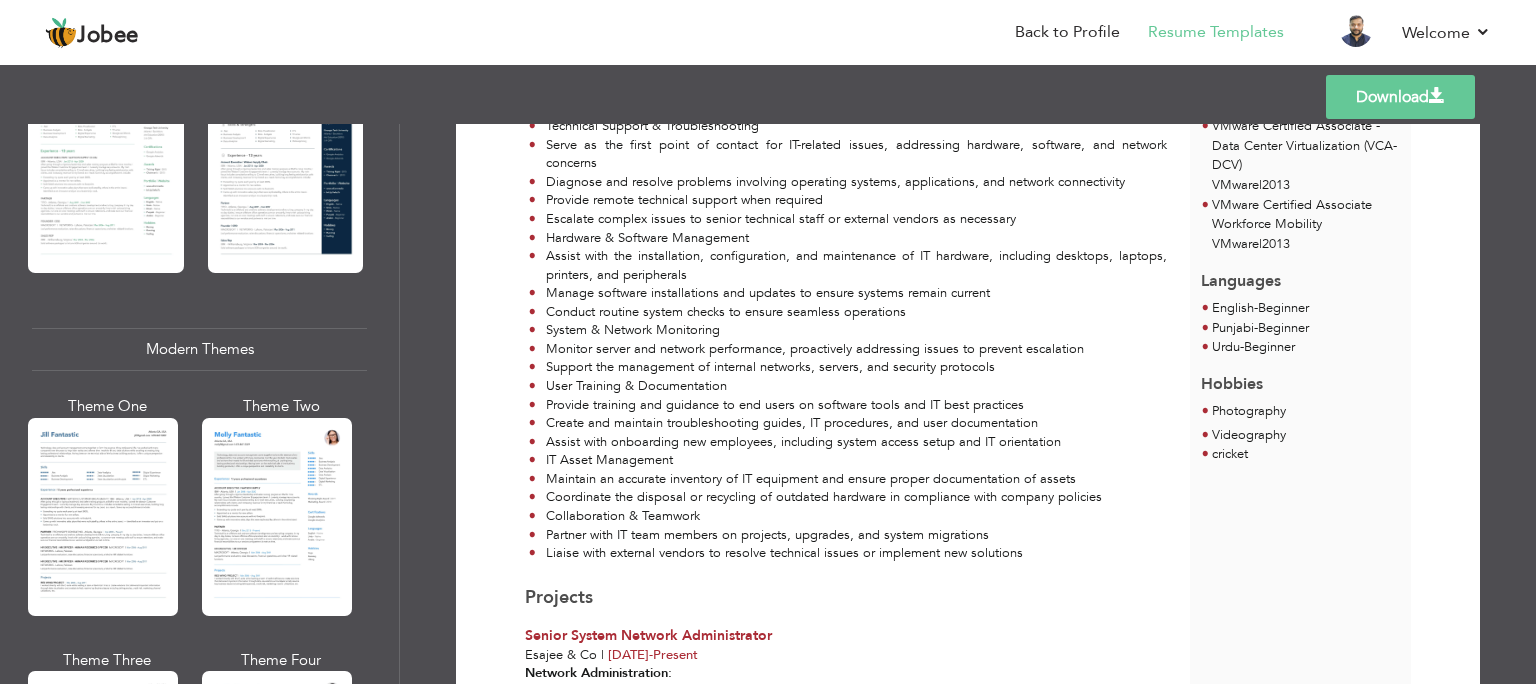 scroll, scrollTop: 1199, scrollLeft: 0, axis: vertical 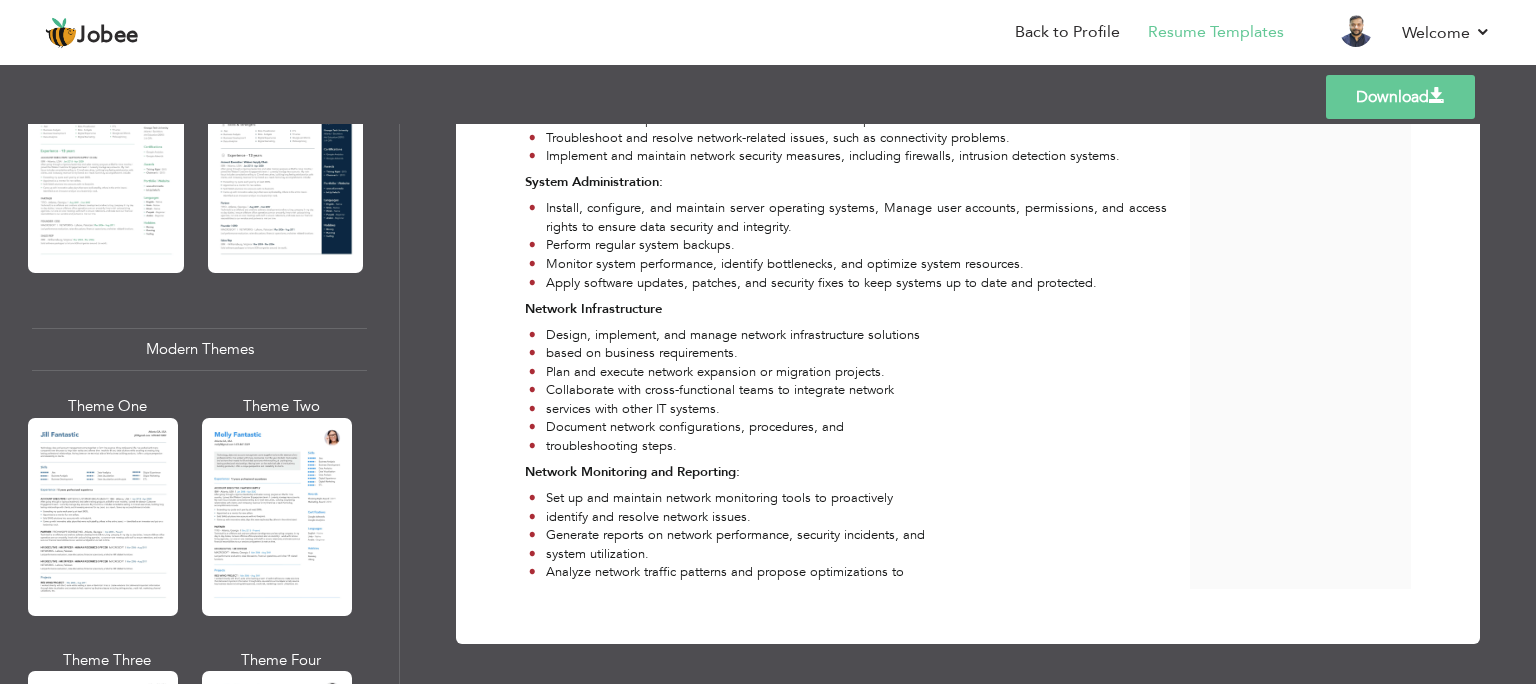 click on "Download" at bounding box center (1400, 97) 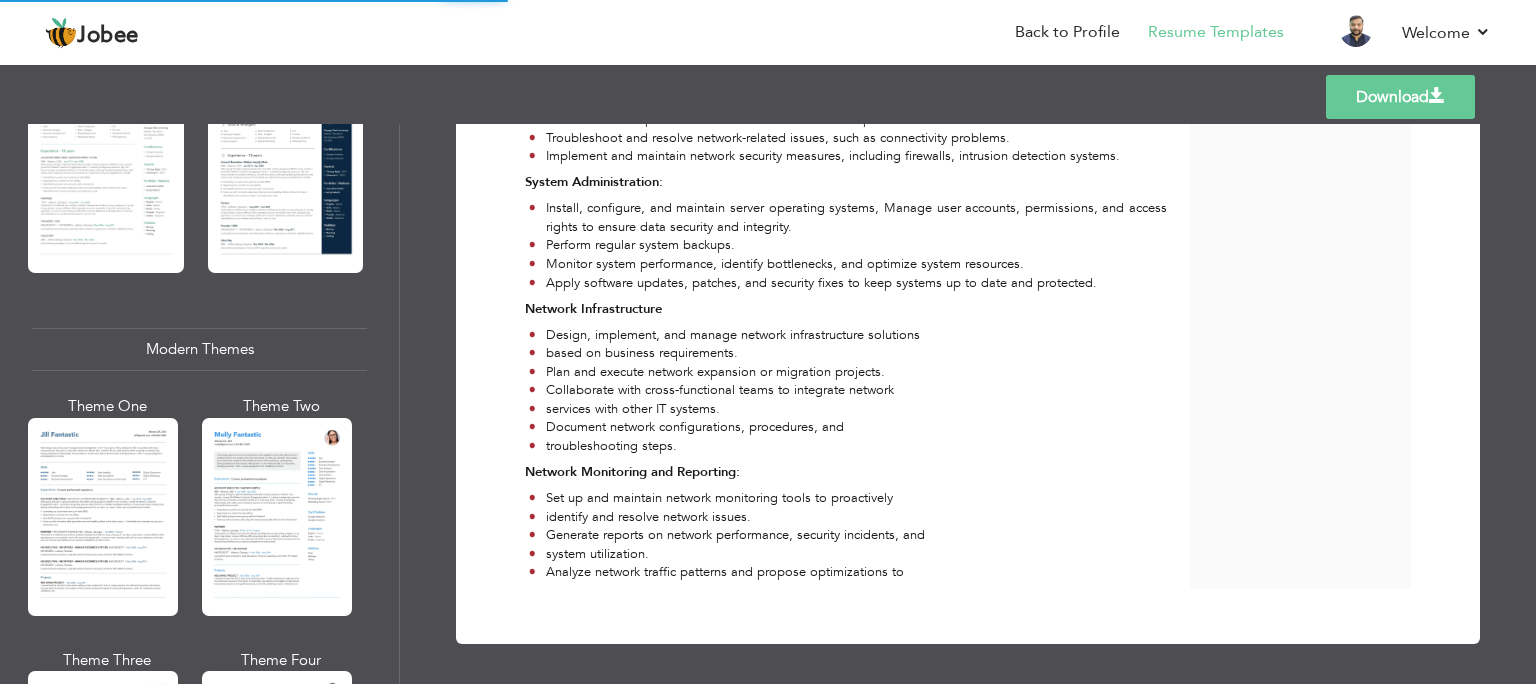 click on "Download" at bounding box center [1400, 97] 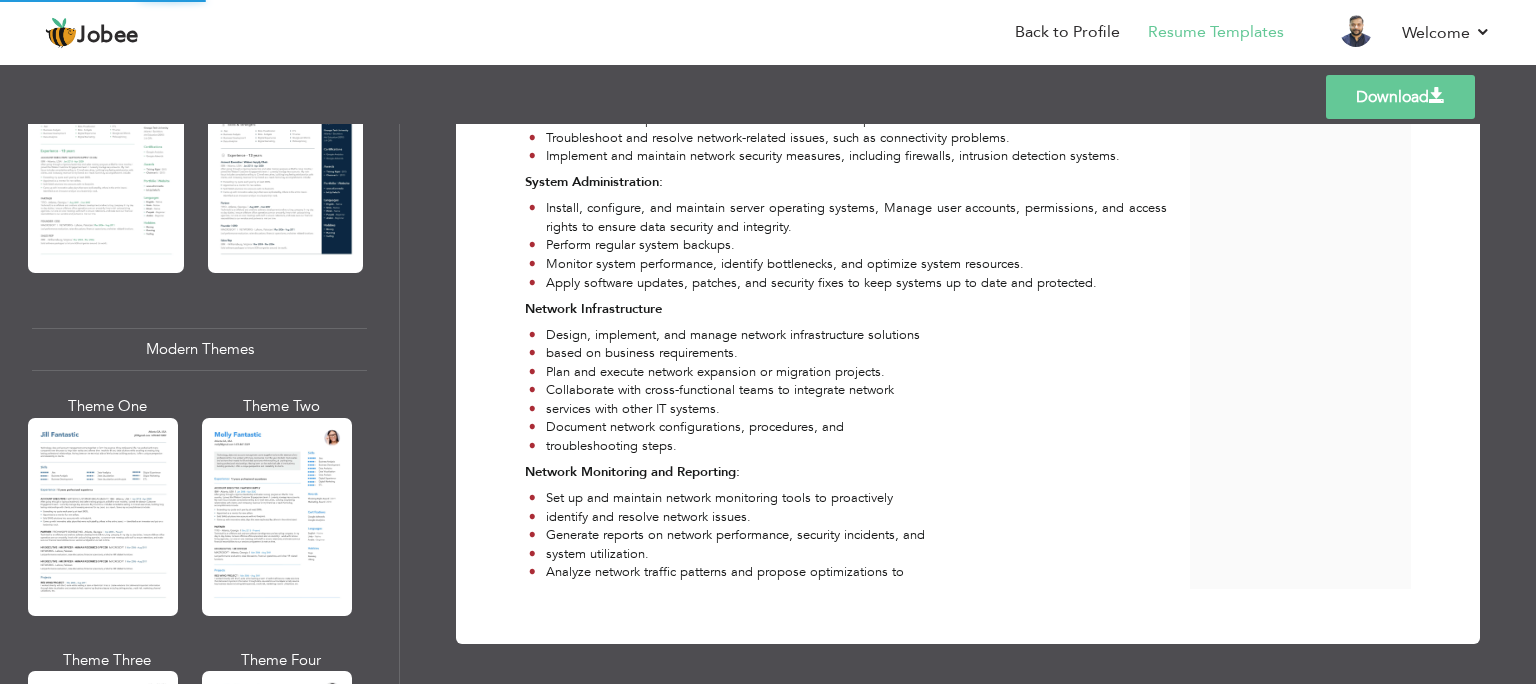 click on "Download" at bounding box center [1400, 97] 